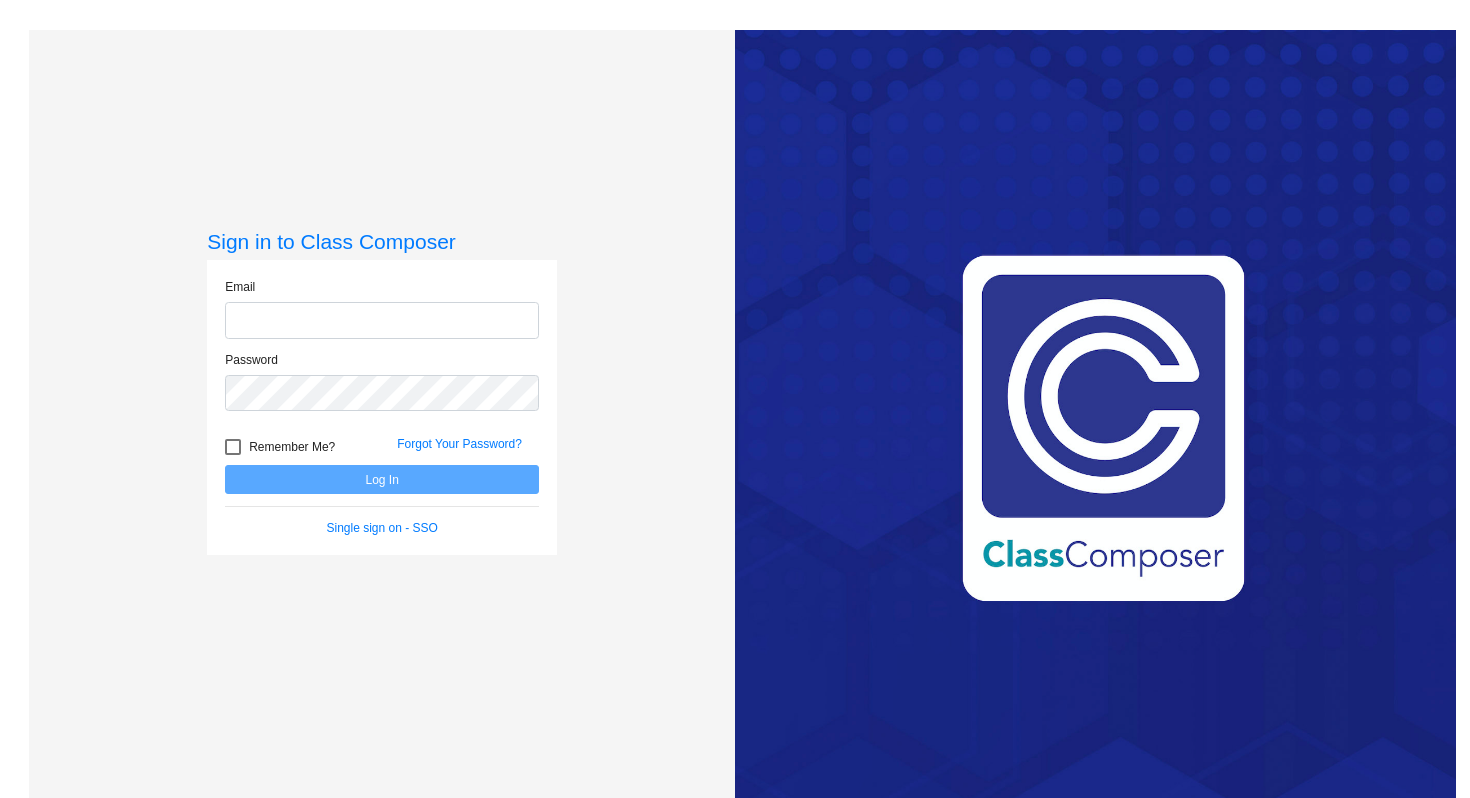 scroll, scrollTop: 0, scrollLeft: 0, axis: both 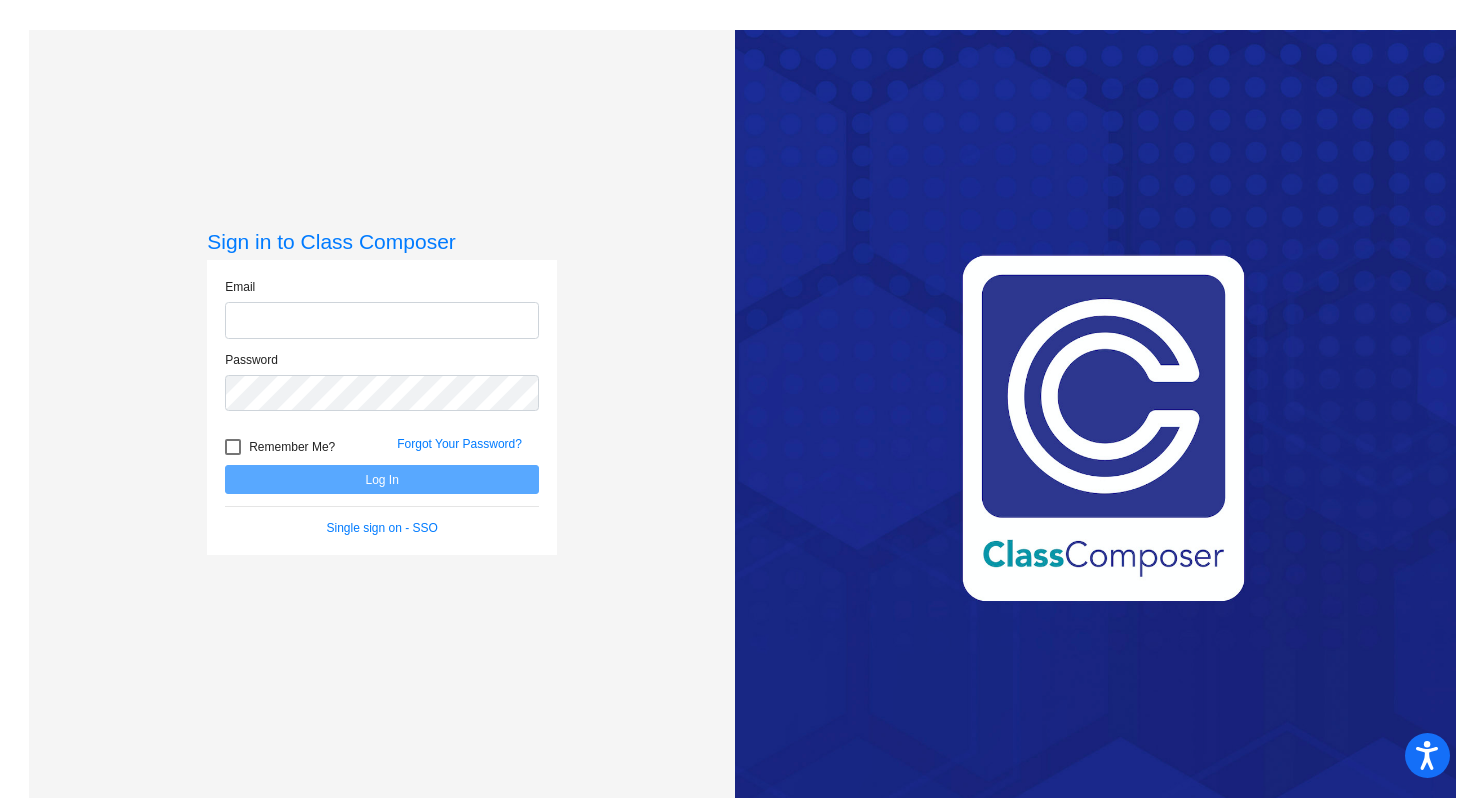 type on "[EMAIL]" 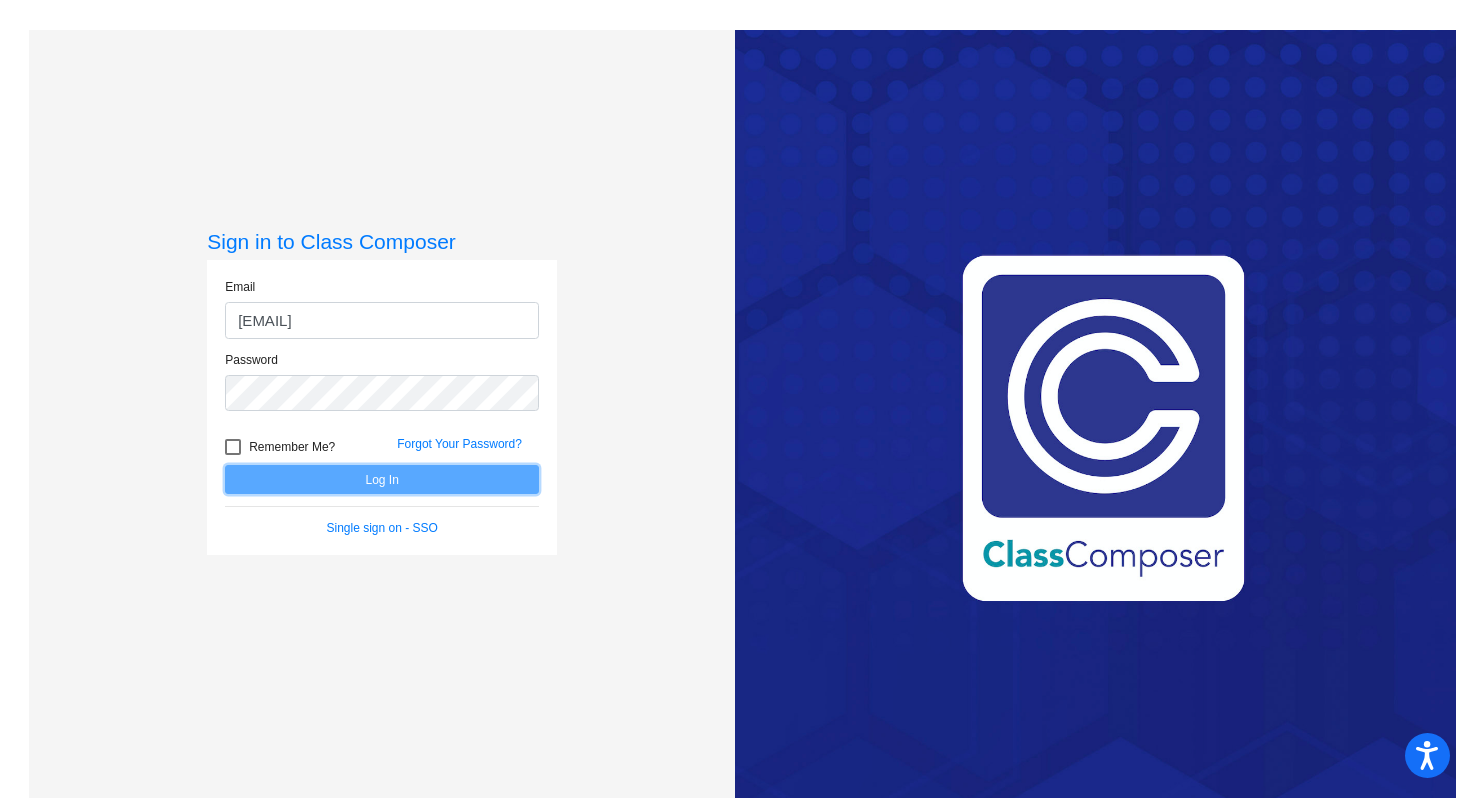 click on "Log In" 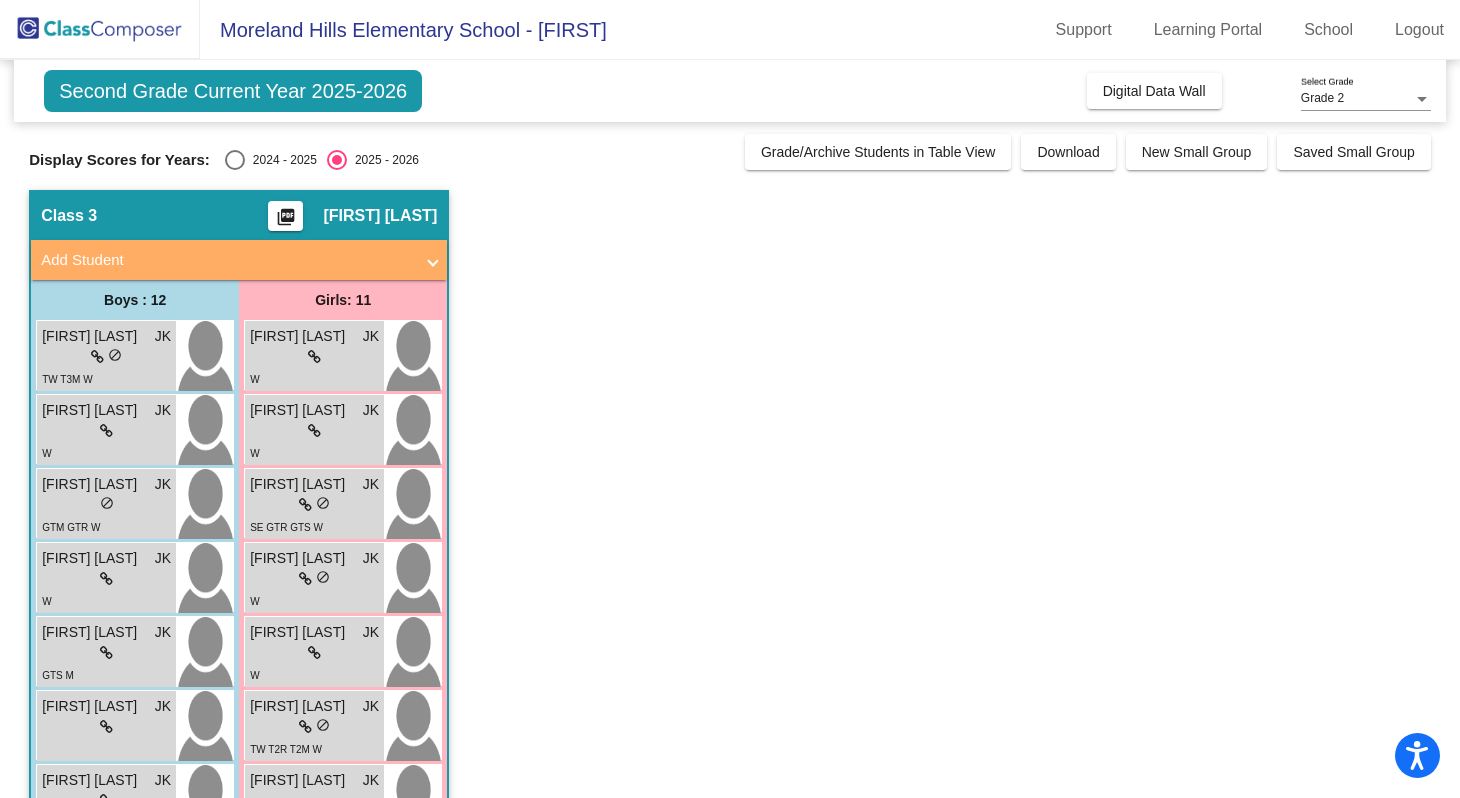 click at bounding box center (235, 160) 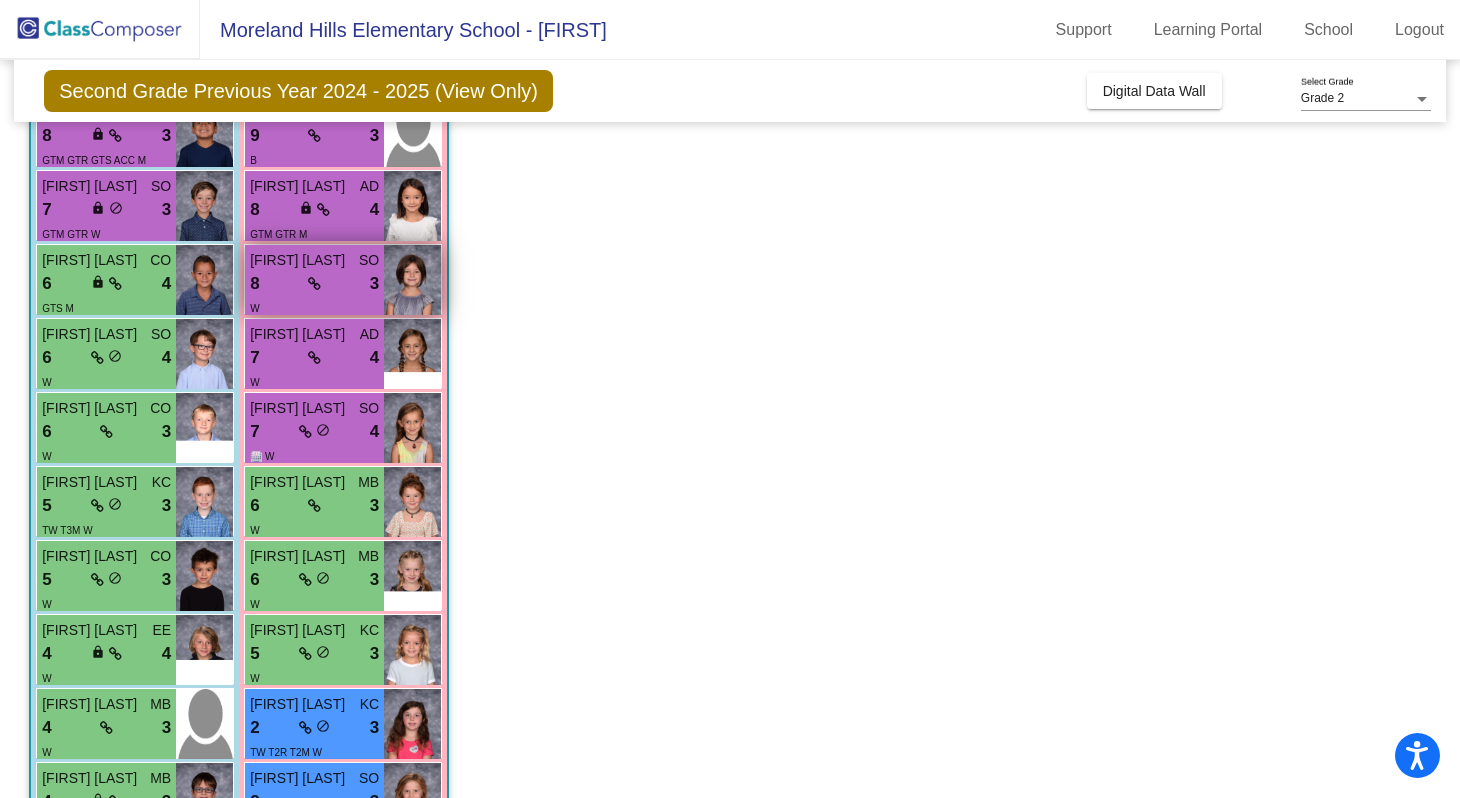 scroll, scrollTop: 442, scrollLeft: 0, axis: vertical 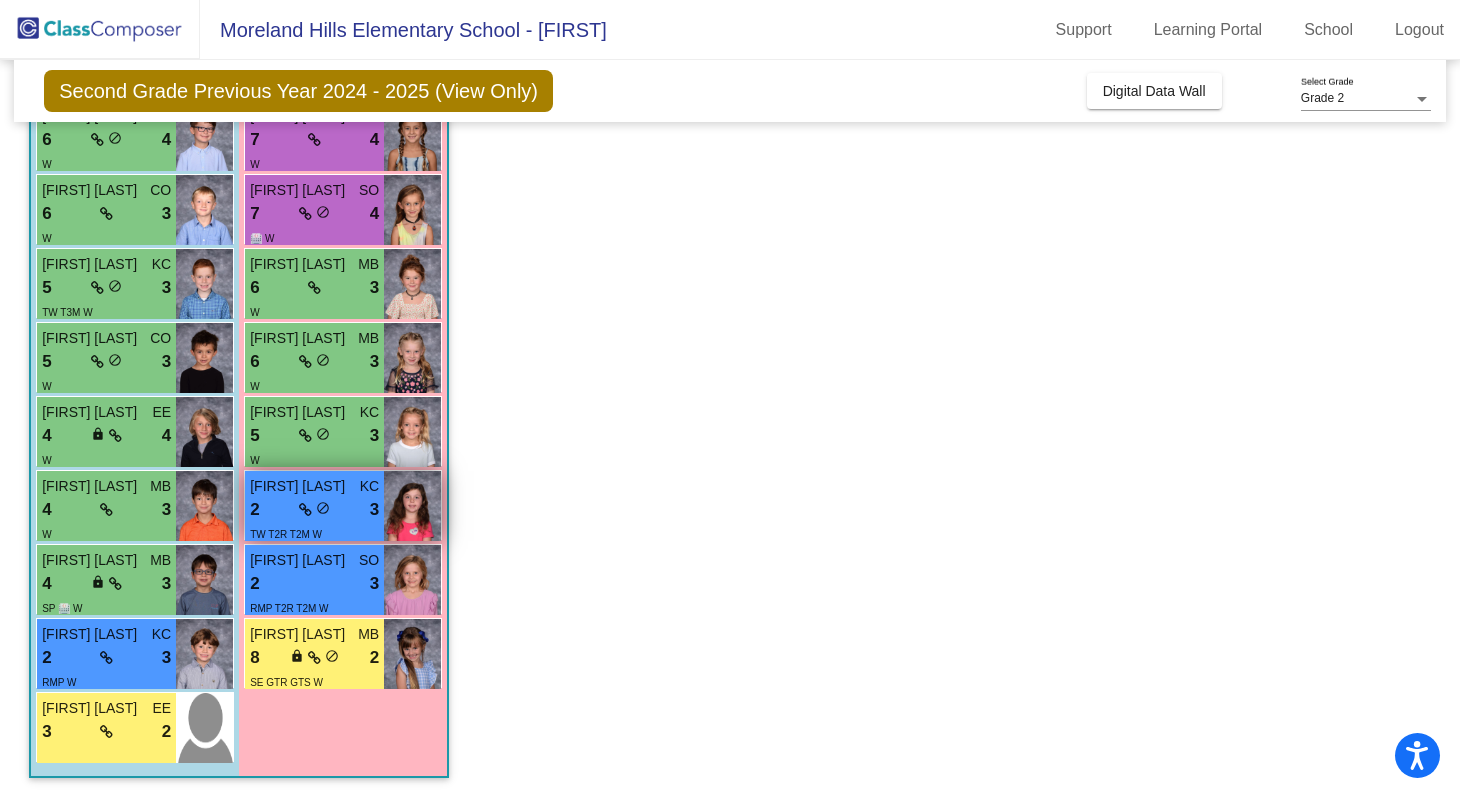 click on "2 lock do_not_disturb_alt 3" at bounding box center (314, 510) 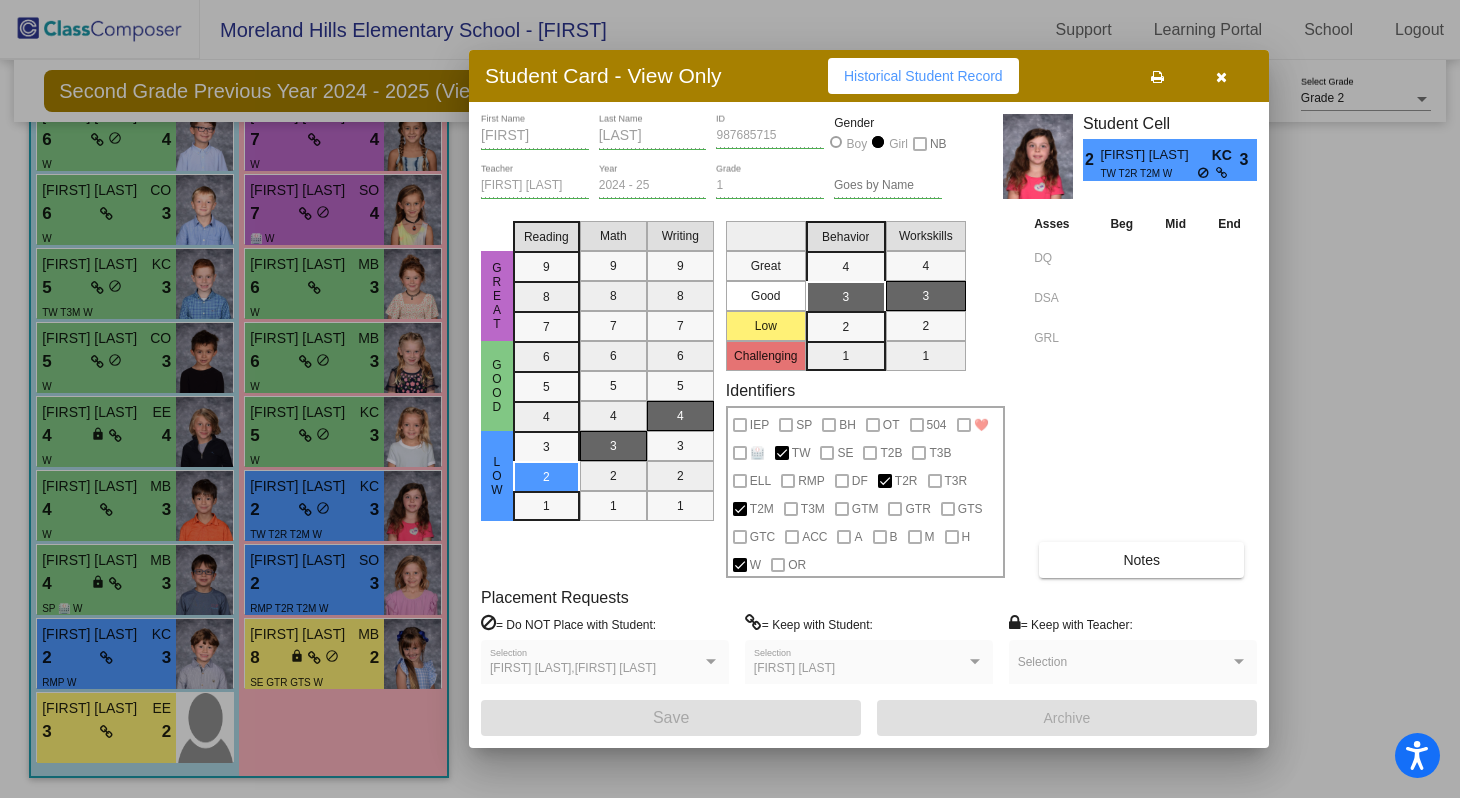 click at bounding box center [1221, 77] 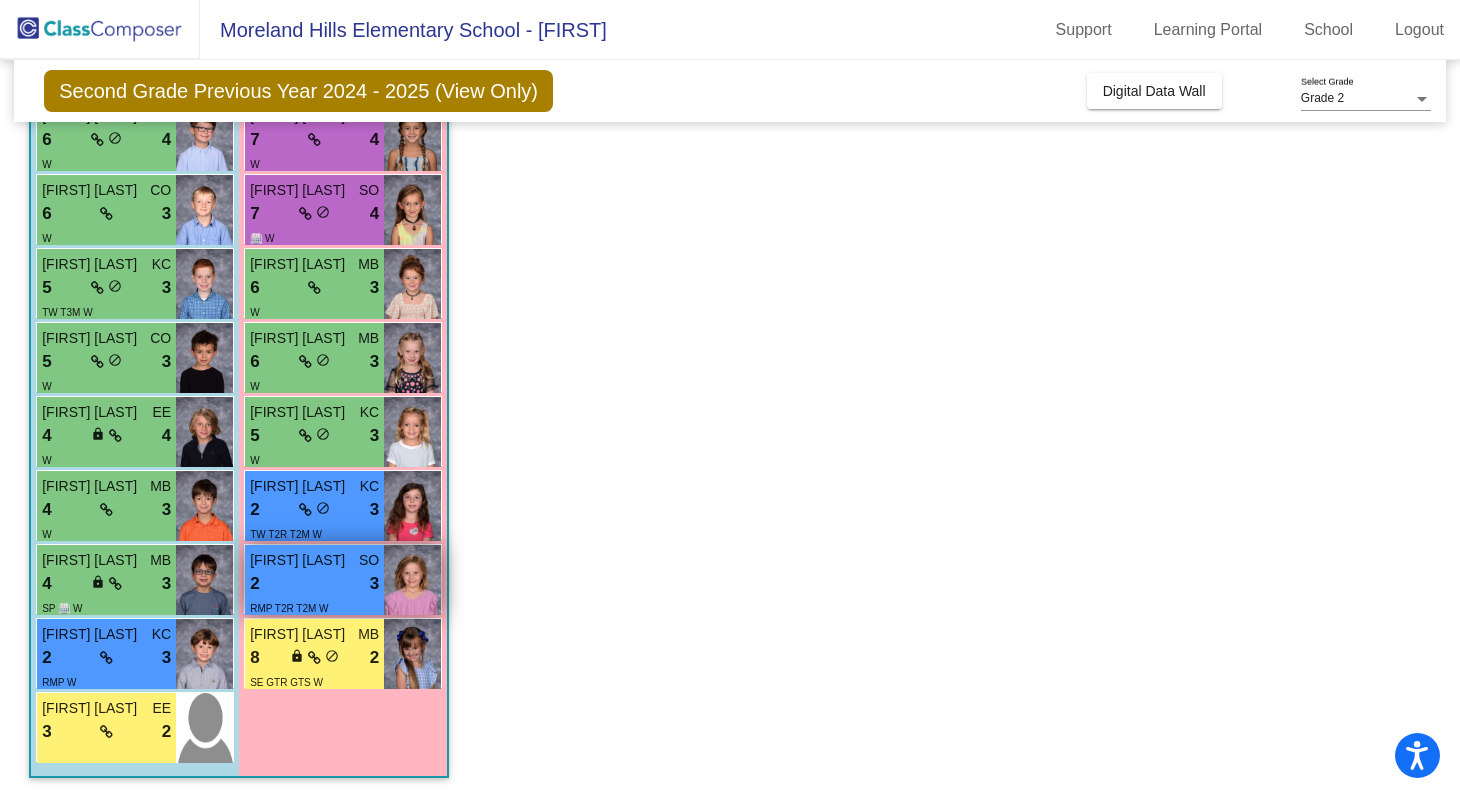 click on "2 lock do_not_disturb_alt 3" at bounding box center [314, 584] 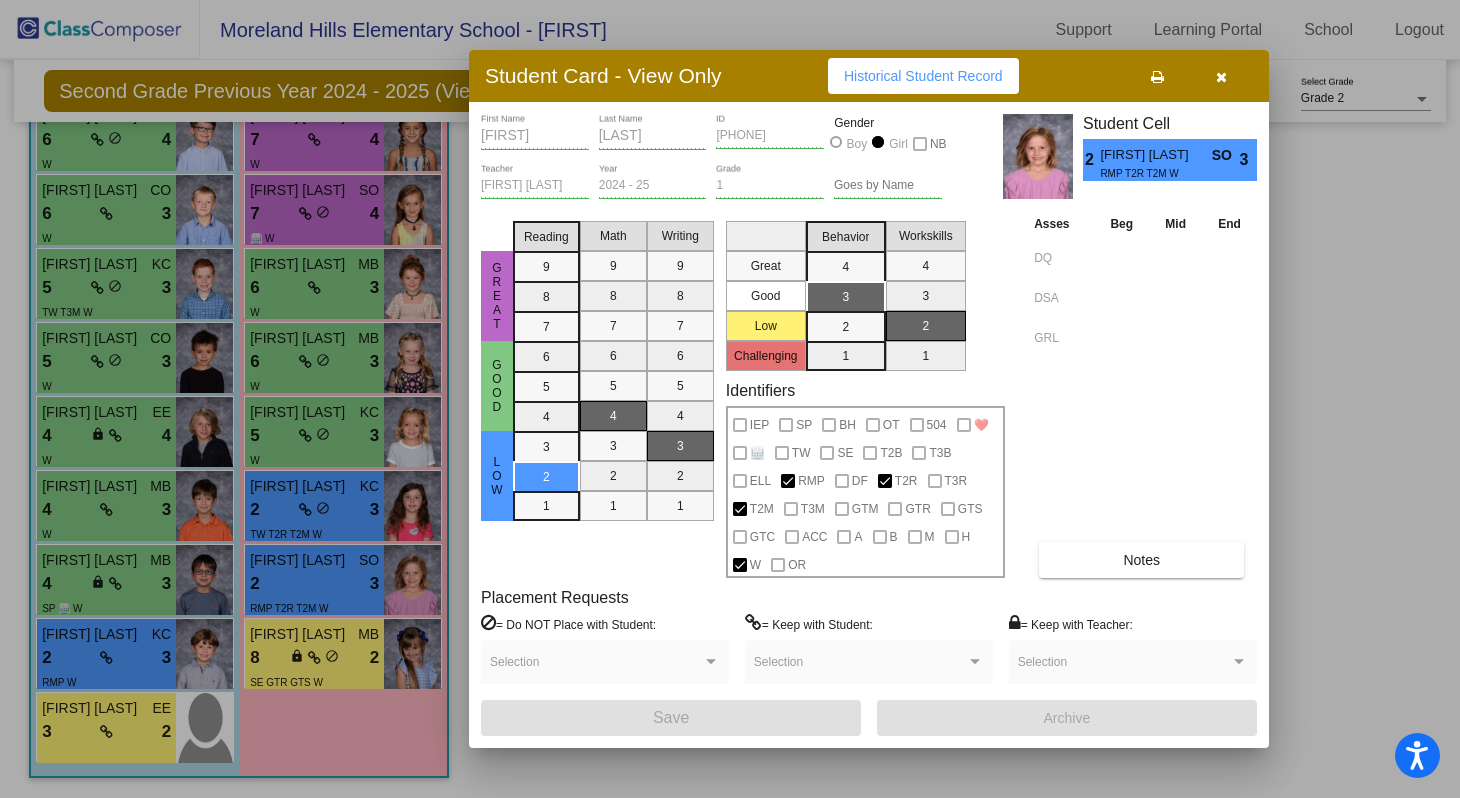 click at bounding box center (1221, 77) 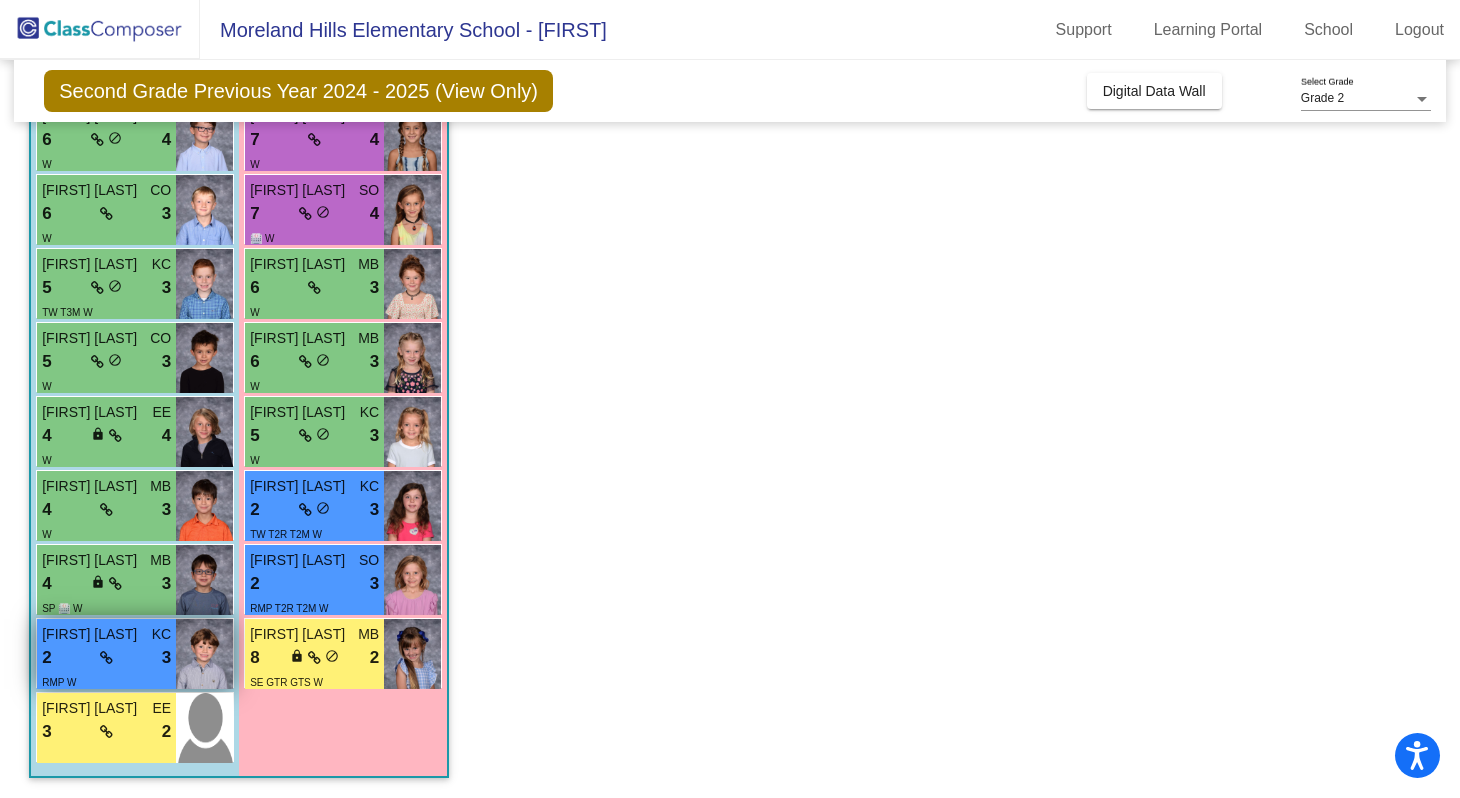 click on "2 lock do_not_disturb_alt 3" at bounding box center [106, 658] 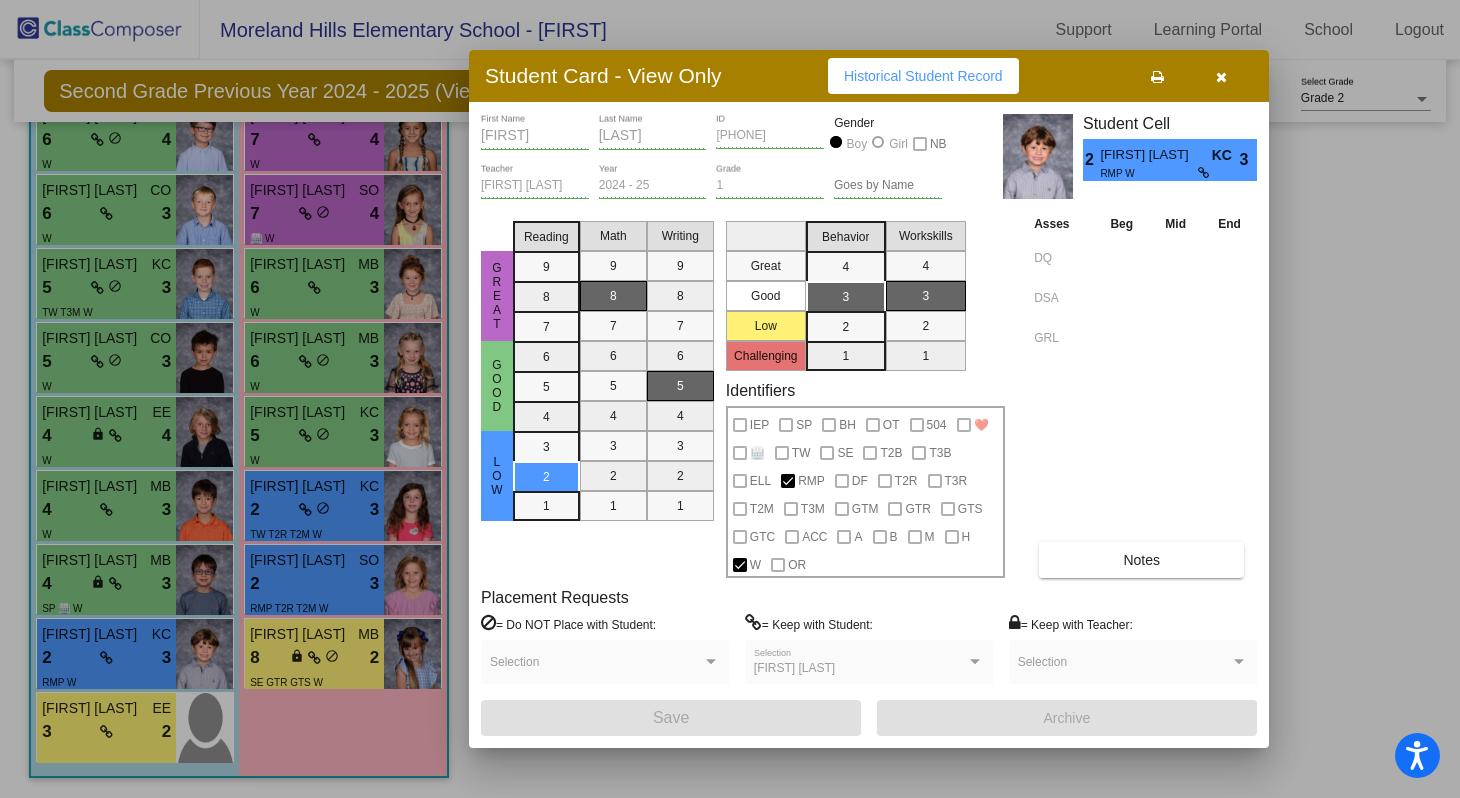 click at bounding box center (1221, 77) 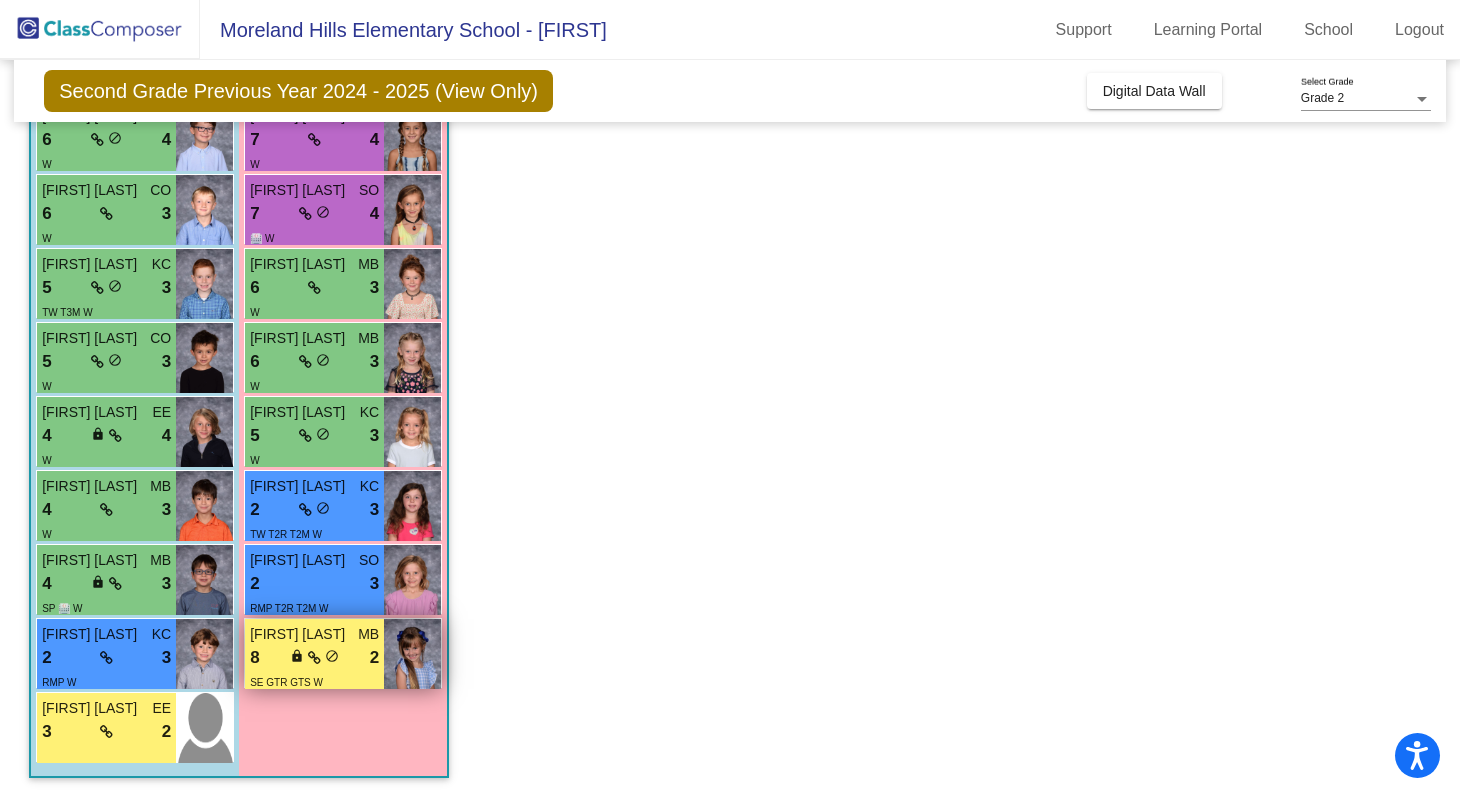 click on "8 lock do_not_disturb_alt 2" at bounding box center (314, 658) 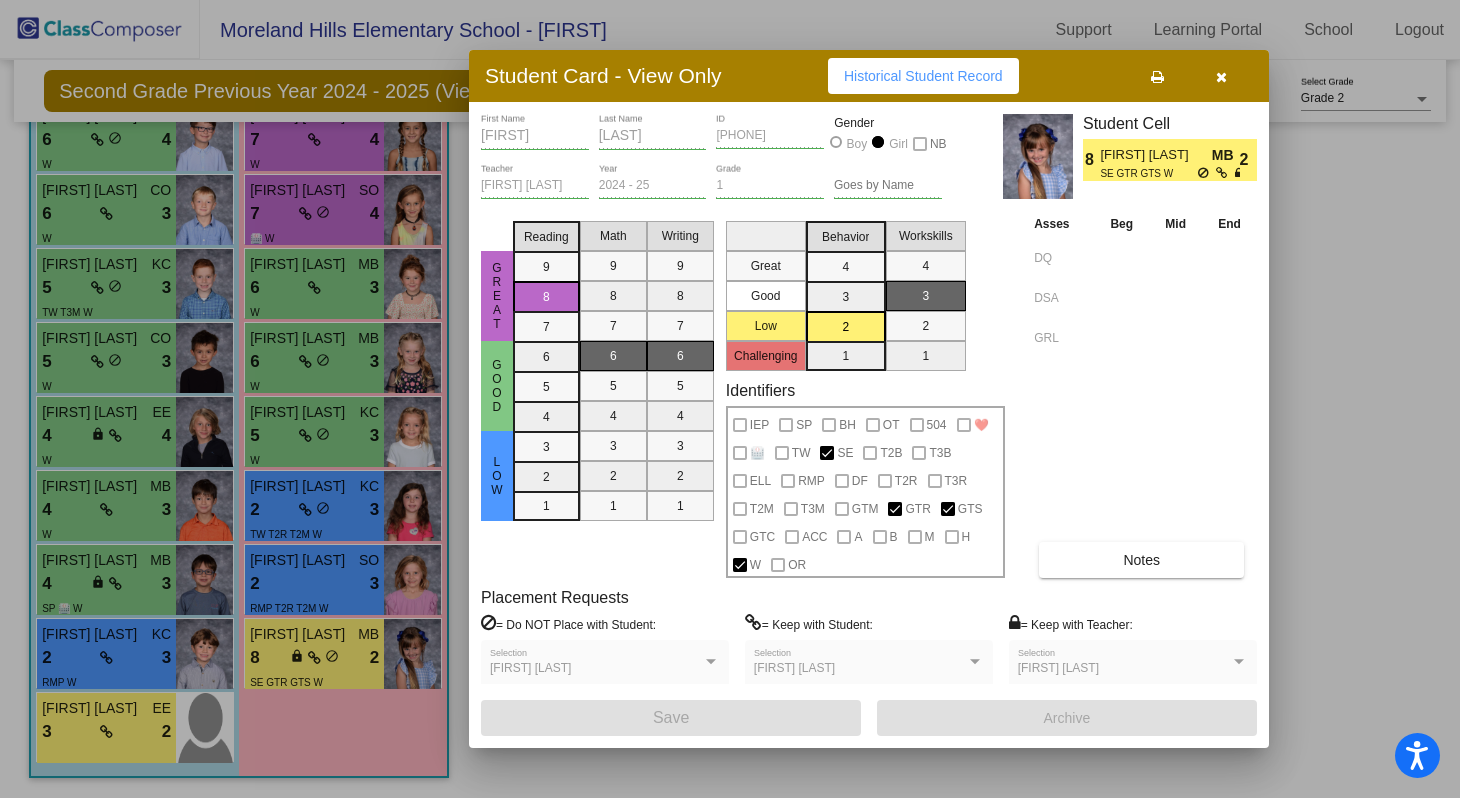 click at bounding box center (1221, 77) 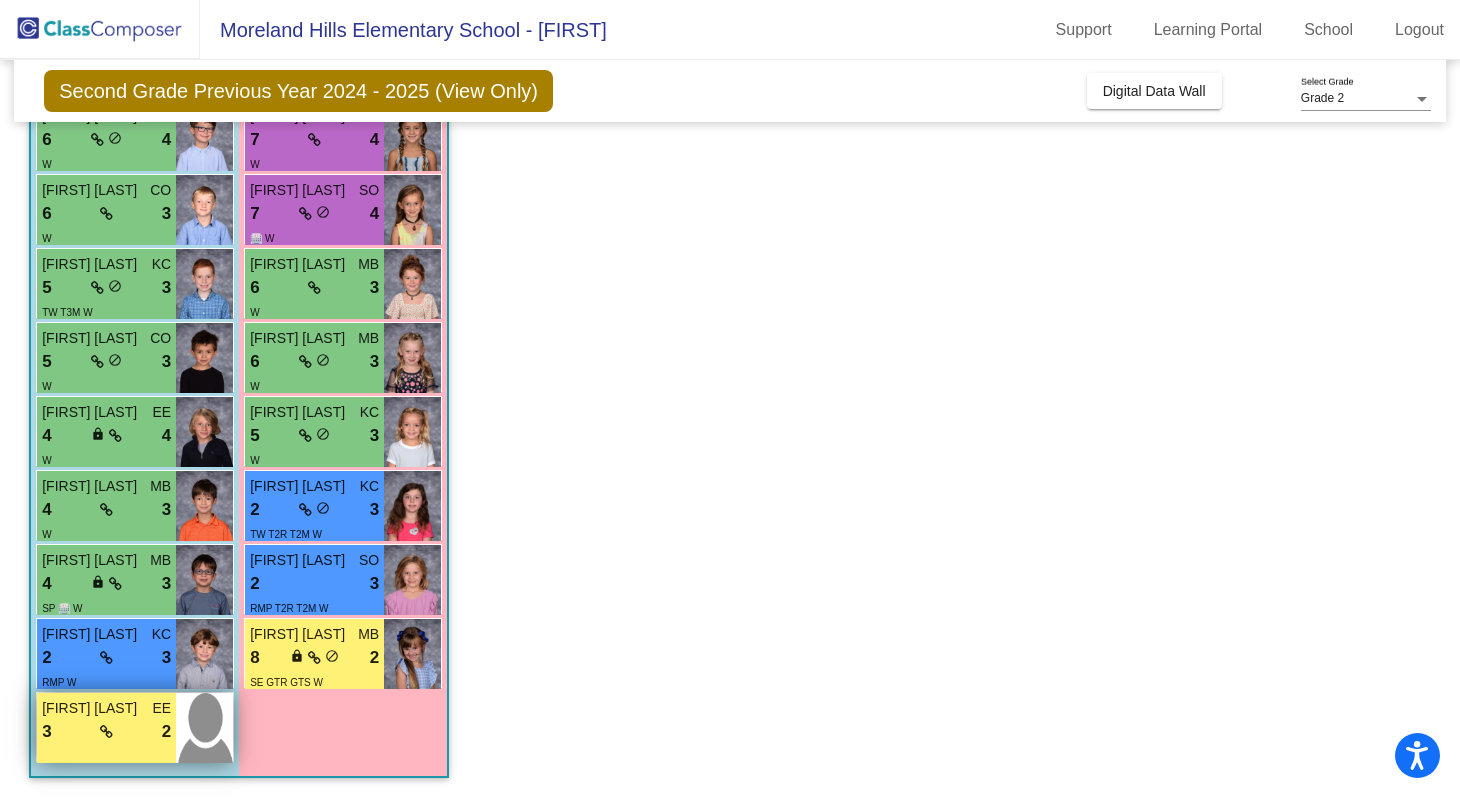 click on "3 lock do_not_disturb_alt 2" at bounding box center [106, 732] 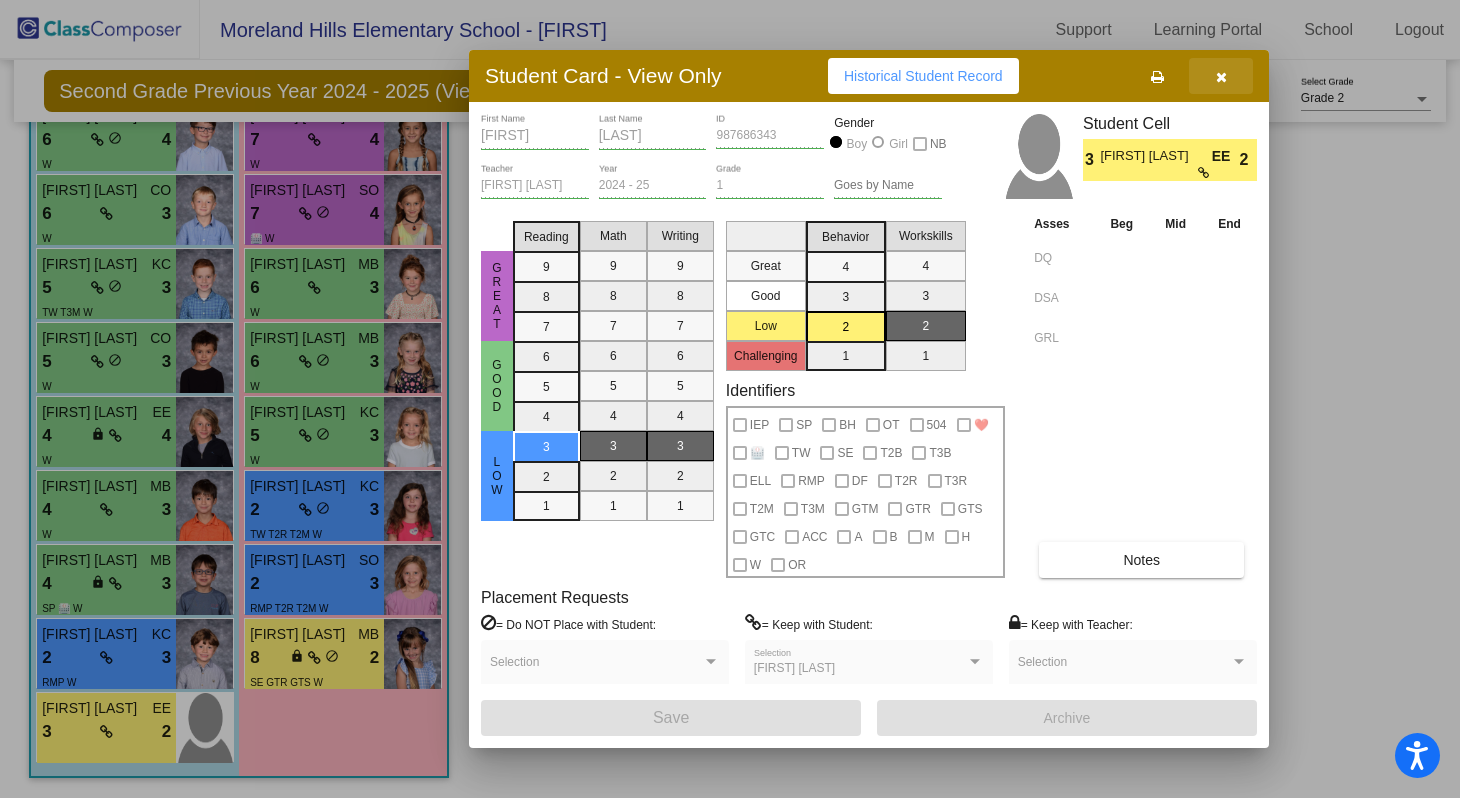 click at bounding box center [1221, 77] 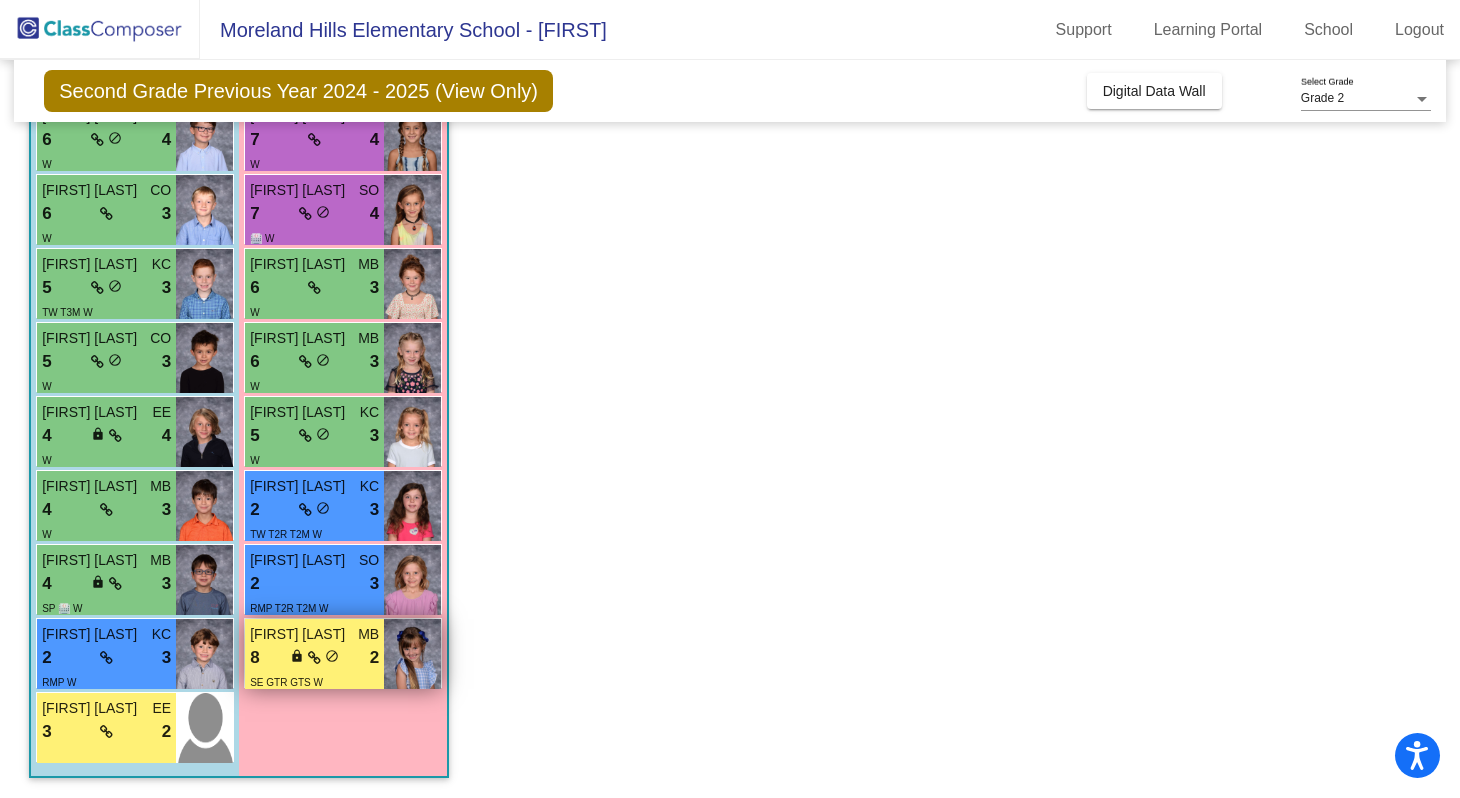 click on "8 lock do_not_disturb_alt 2" at bounding box center (314, 658) 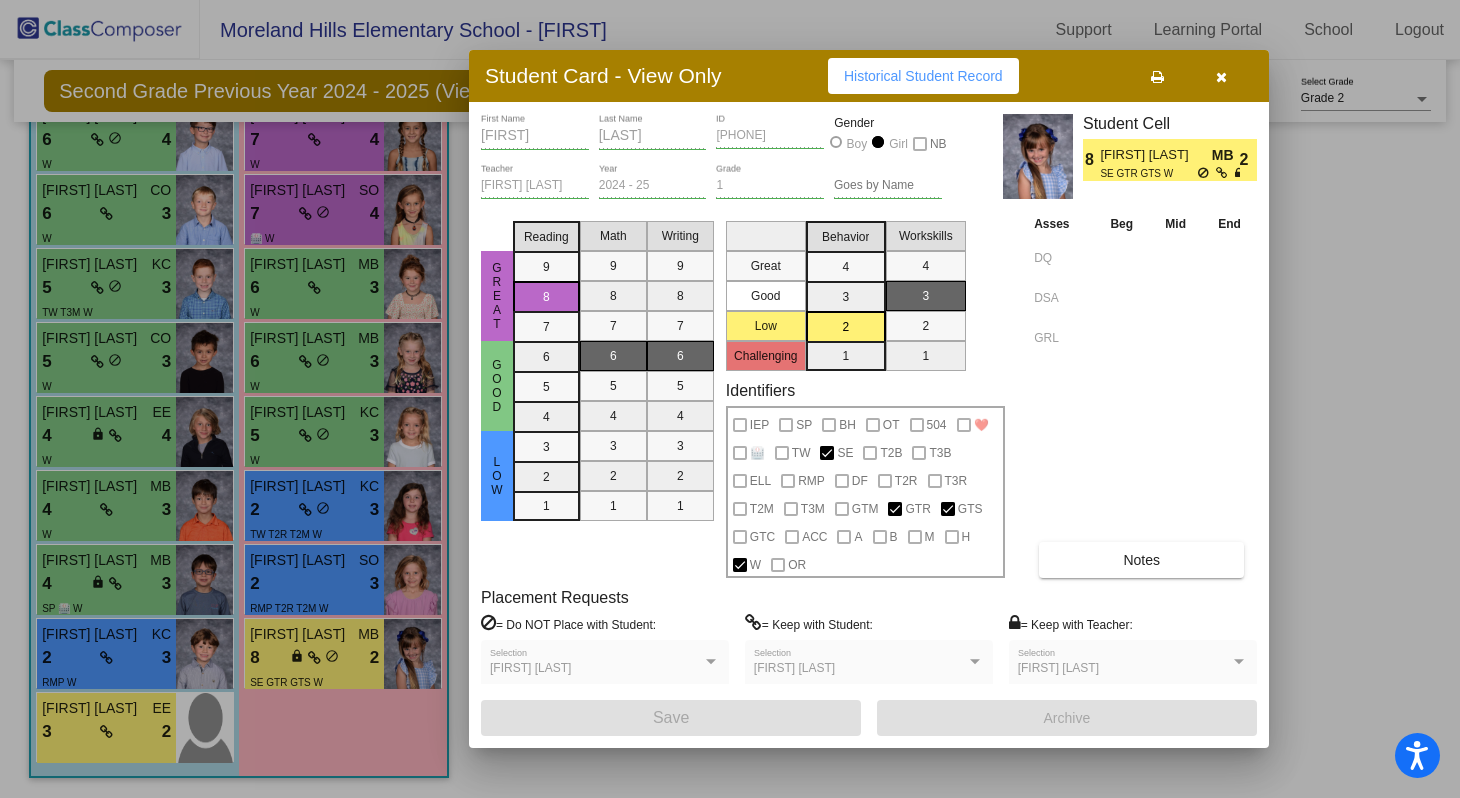 click at bounding box center [1221, 77] 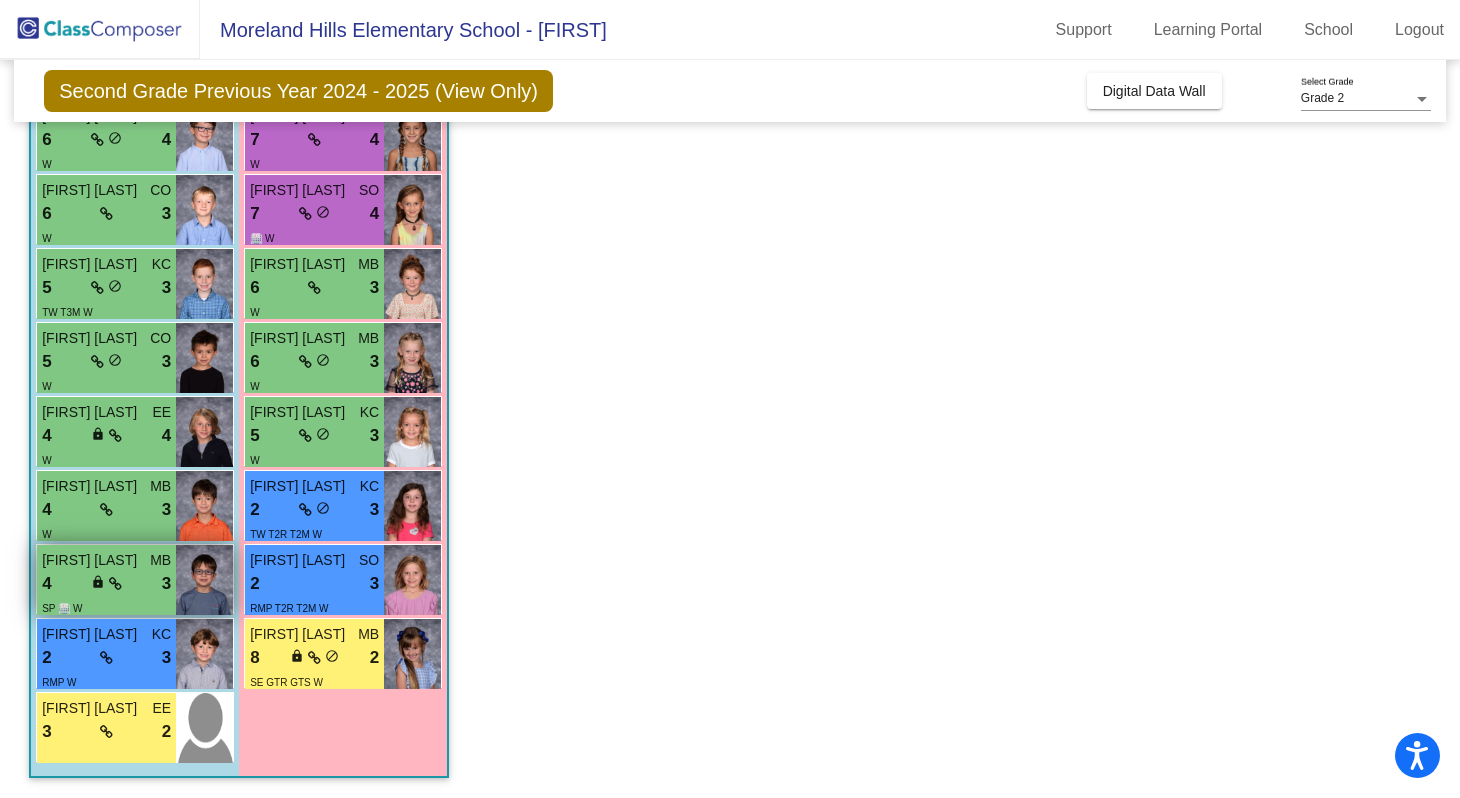 click on "4 lock do_not_disturb_alt 3" at bounding box center (106, 584) 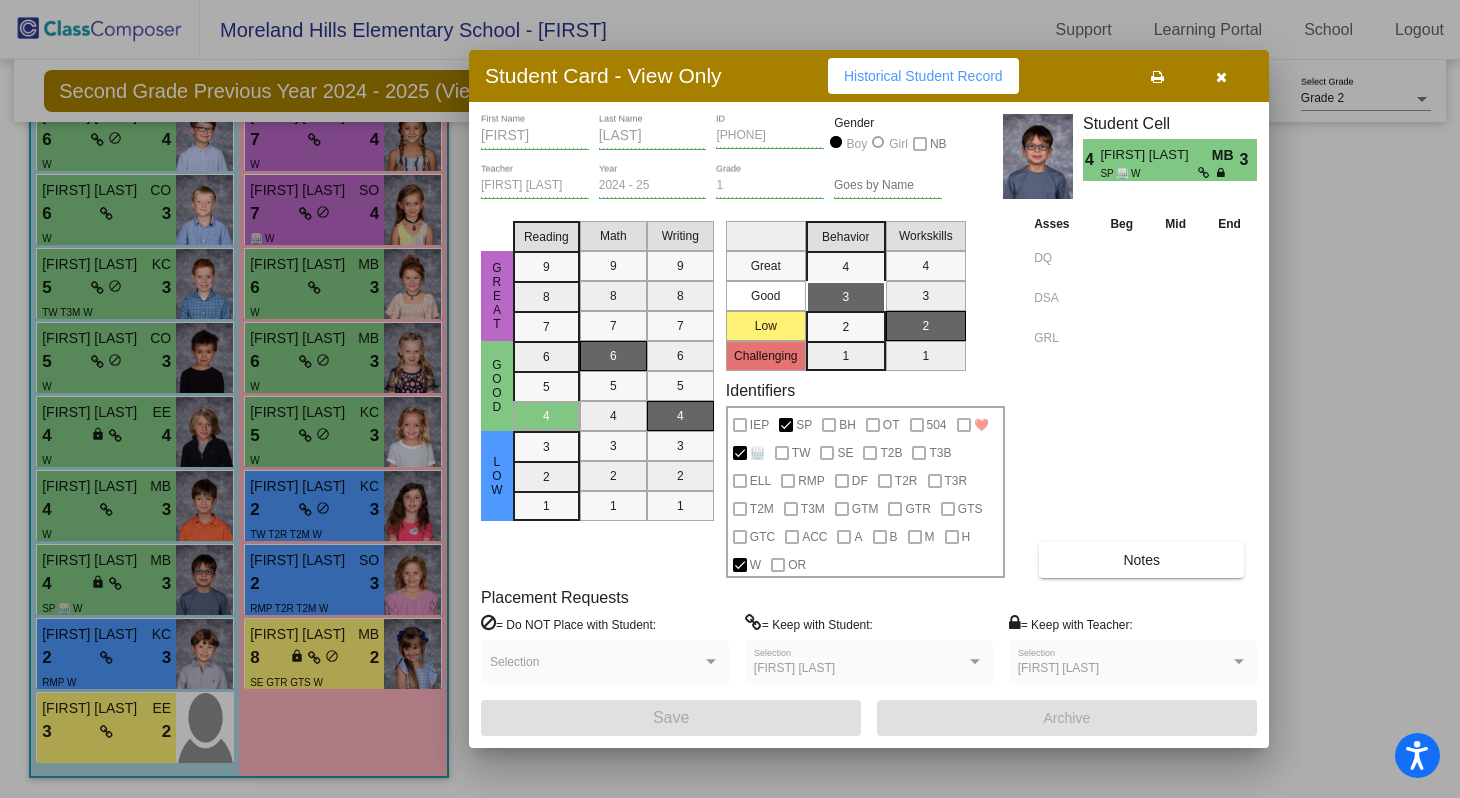 click at bounding box center (1221, 77) 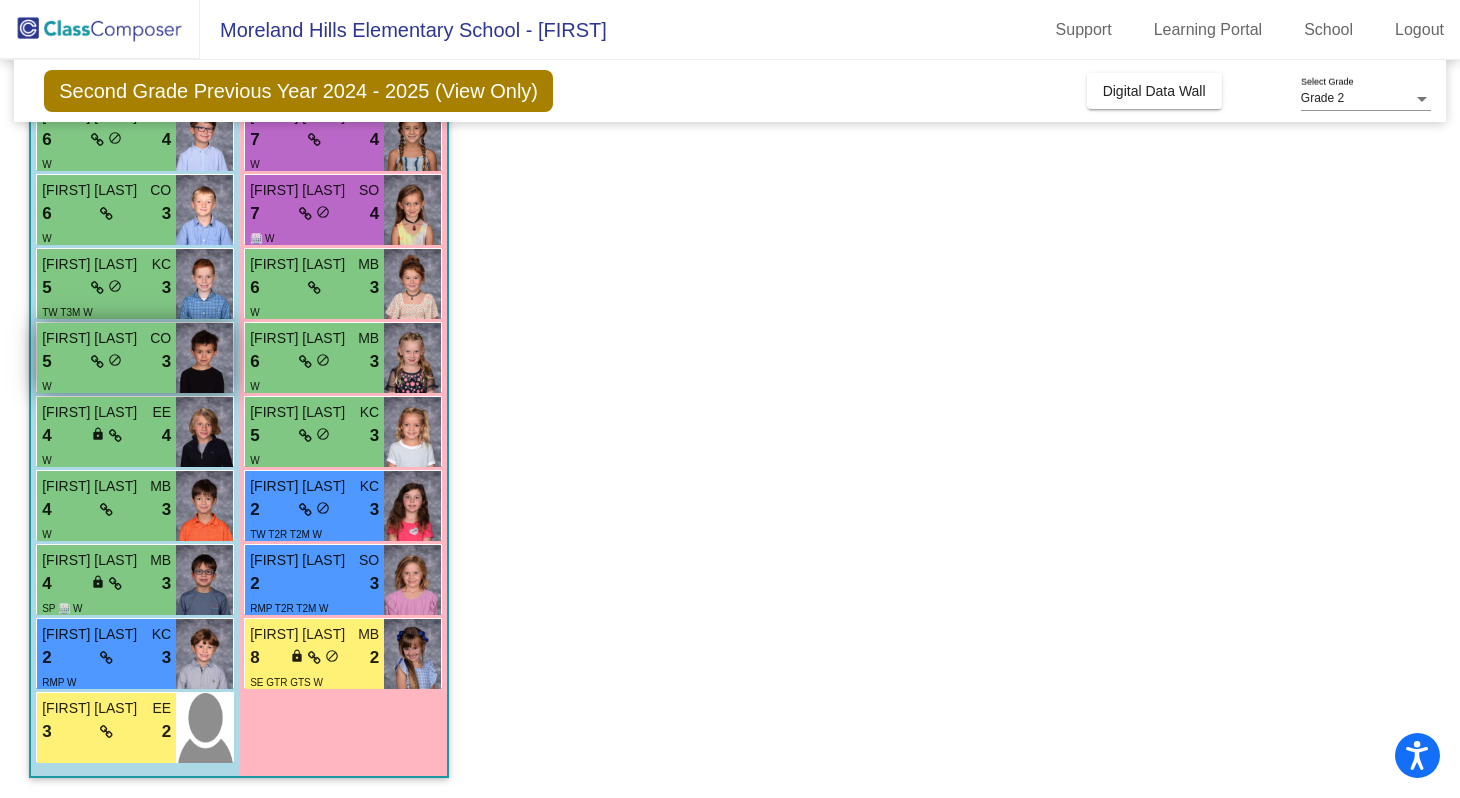 click on "5 lock do_not_disturb_alt 3" at bounding box center (106, 362) 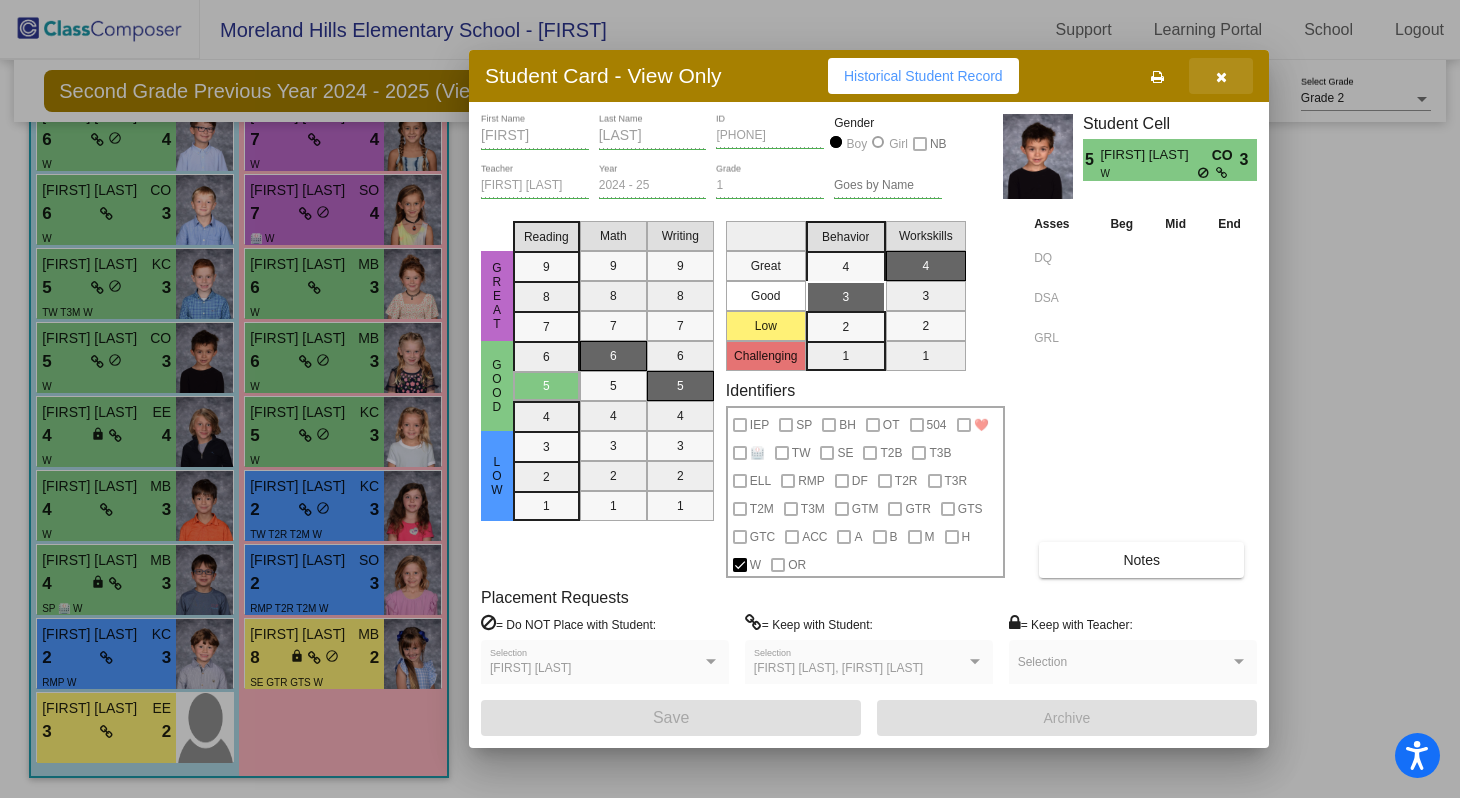 click at bounding box center [1221, 76] 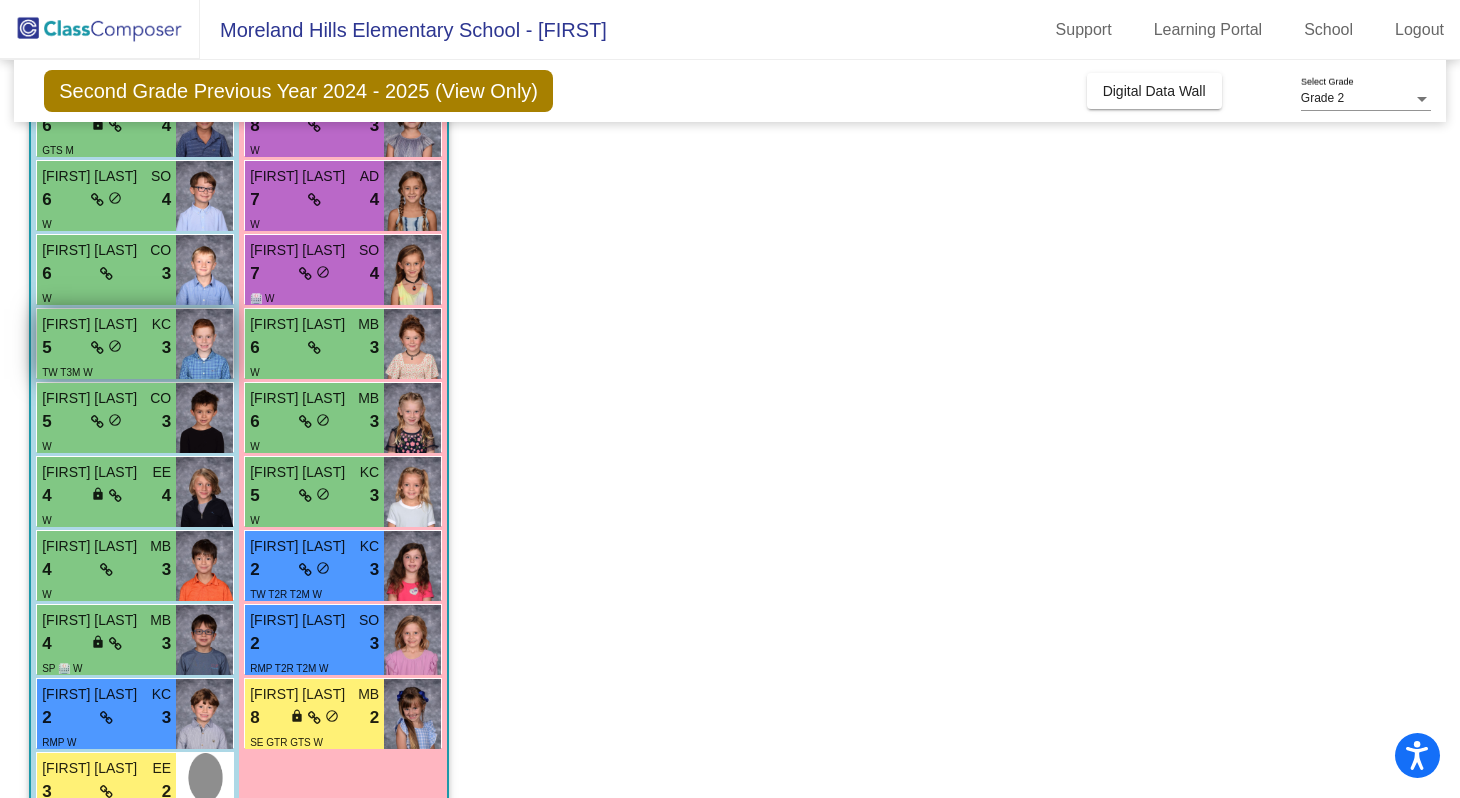 scroll, scrollTop: 379, scrollLeft: 0, axis: vertical 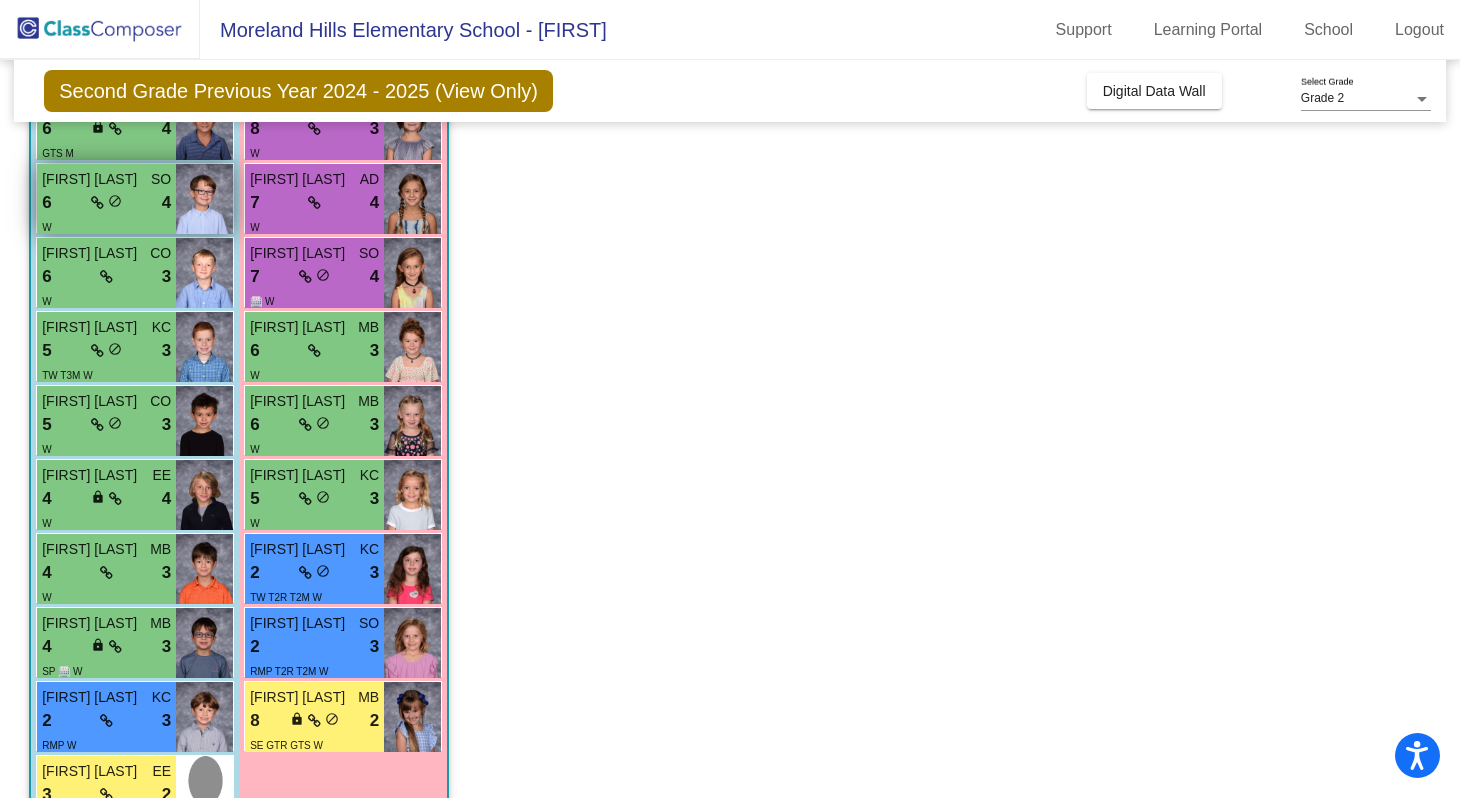 click on "W" at bounding box center [106, 226] 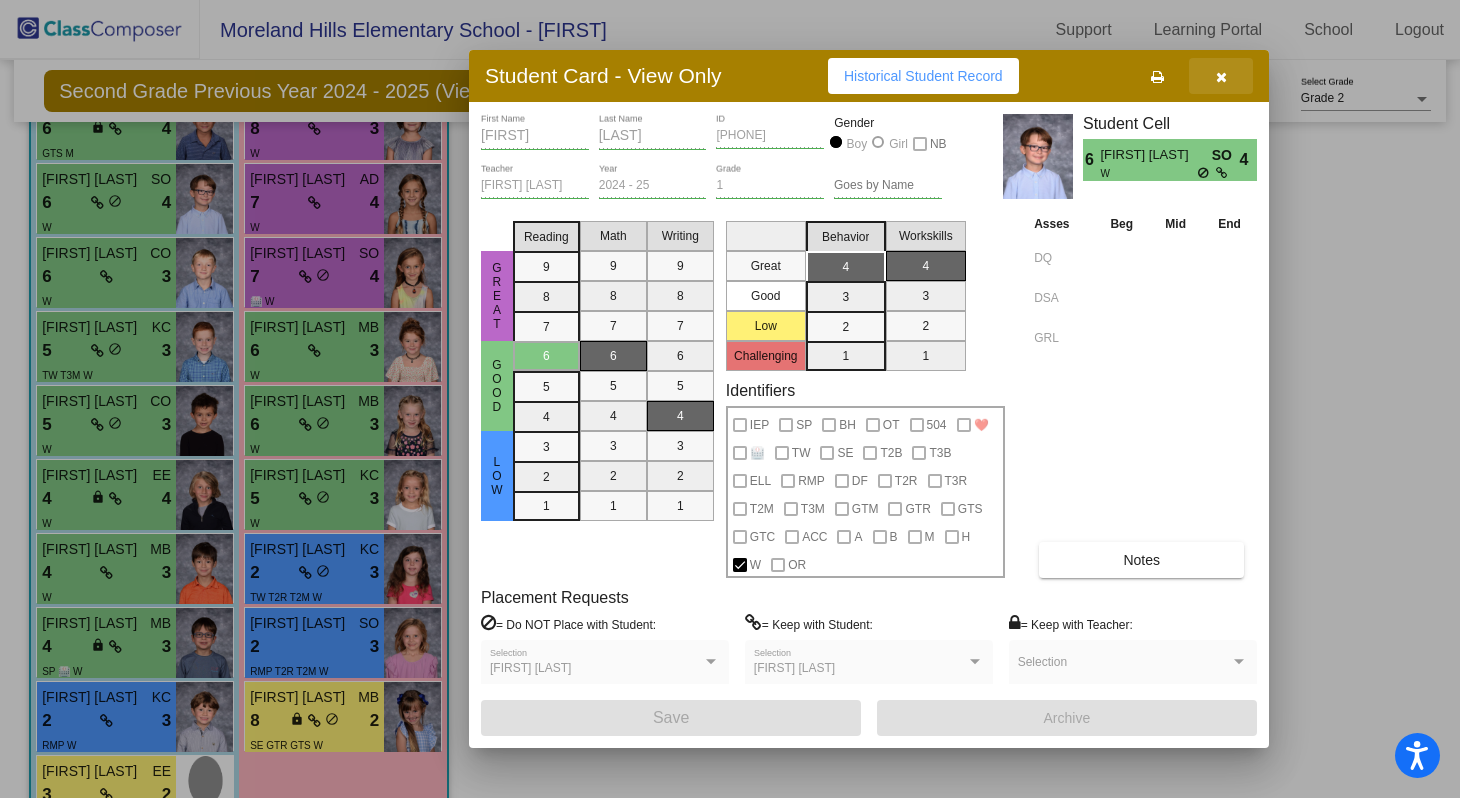click at bounding box center (1221, 77) 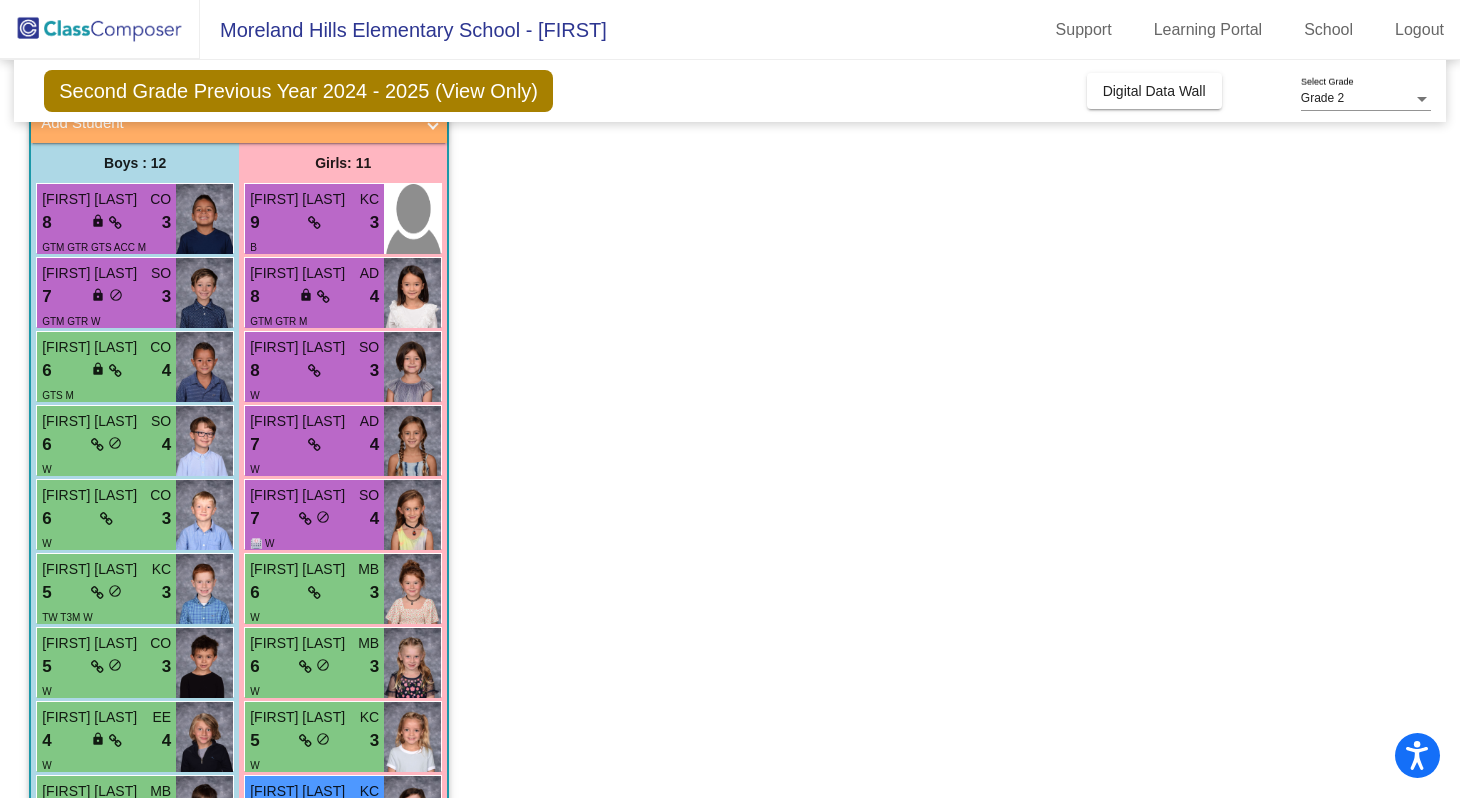 scroll, scrollTop: 0, scrollLeft: 0, axis: both 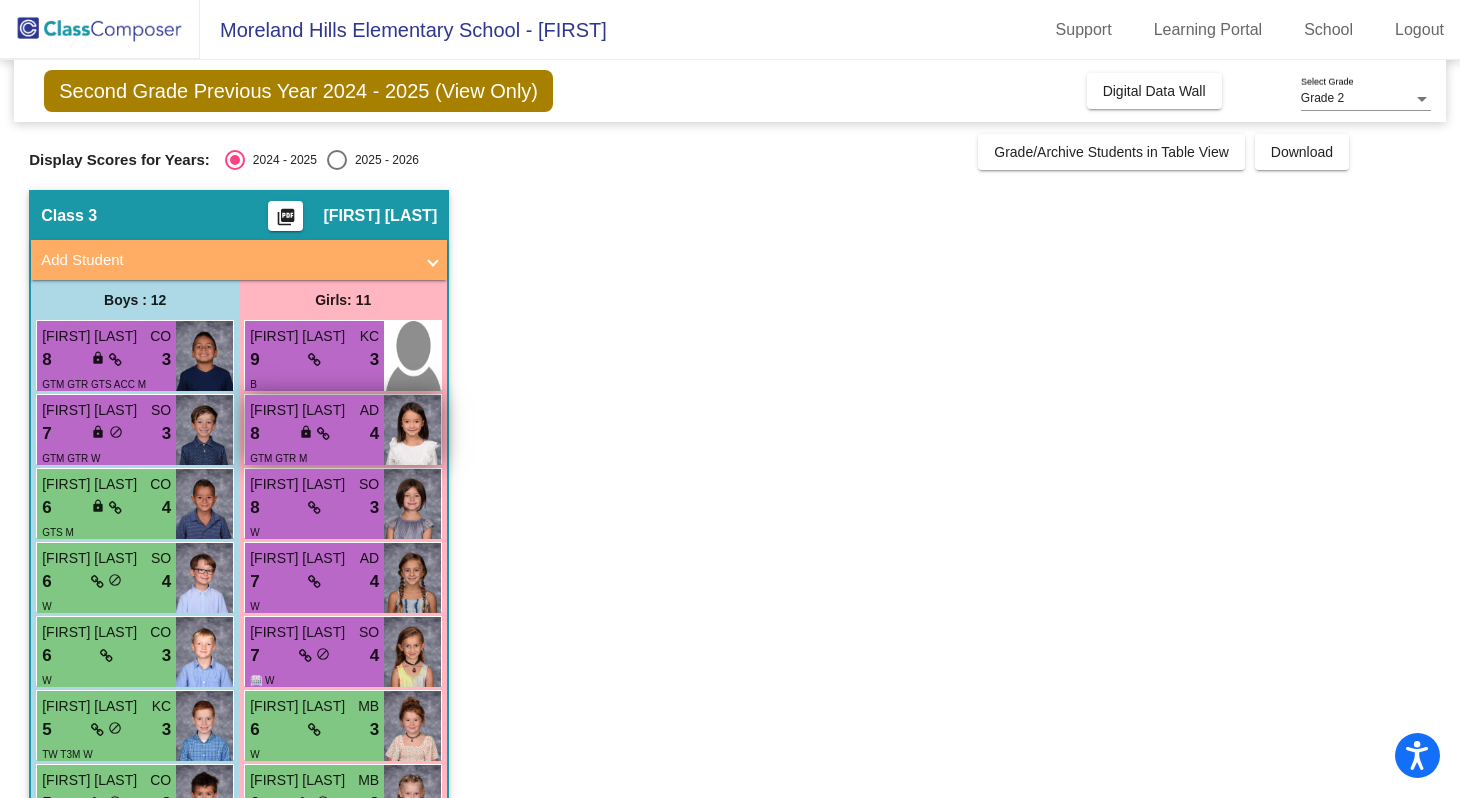 click on "8 lock do_not_disturb_alt 4" at bounding box center (314, 434) 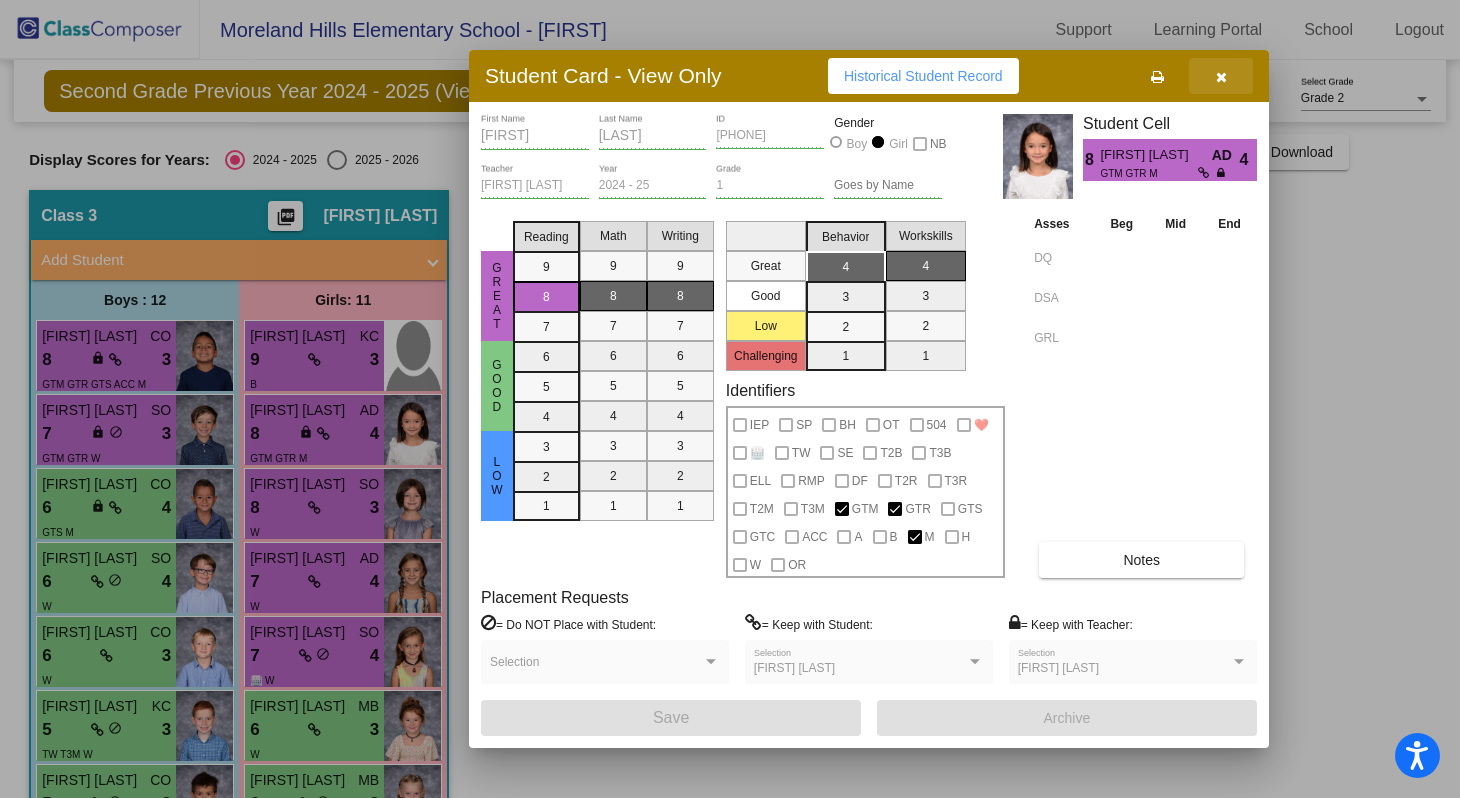 click at bounding box center (1221, 77) 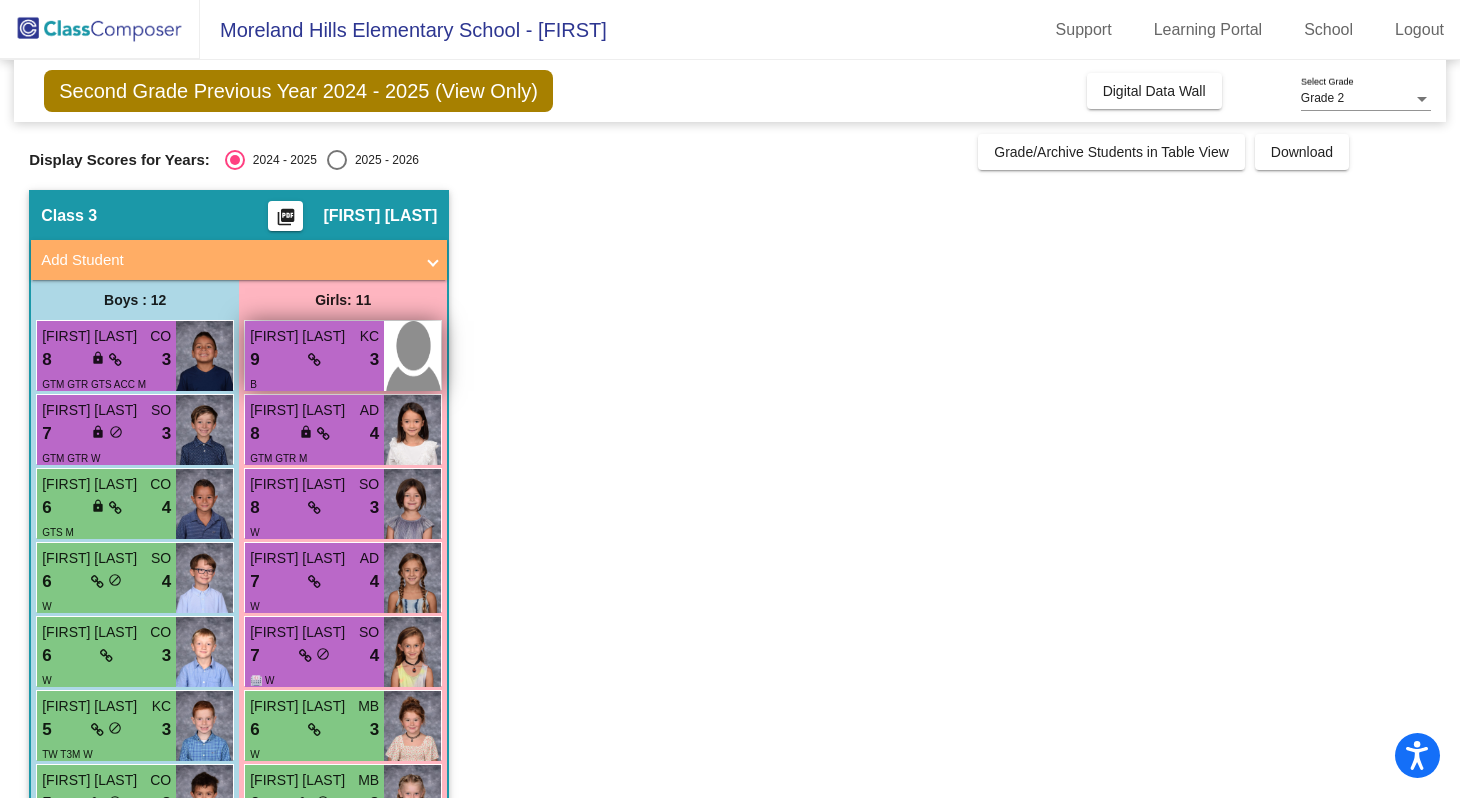 click on "9 lock do_not_disturb_alt 3" at bounding box center [314, 360] 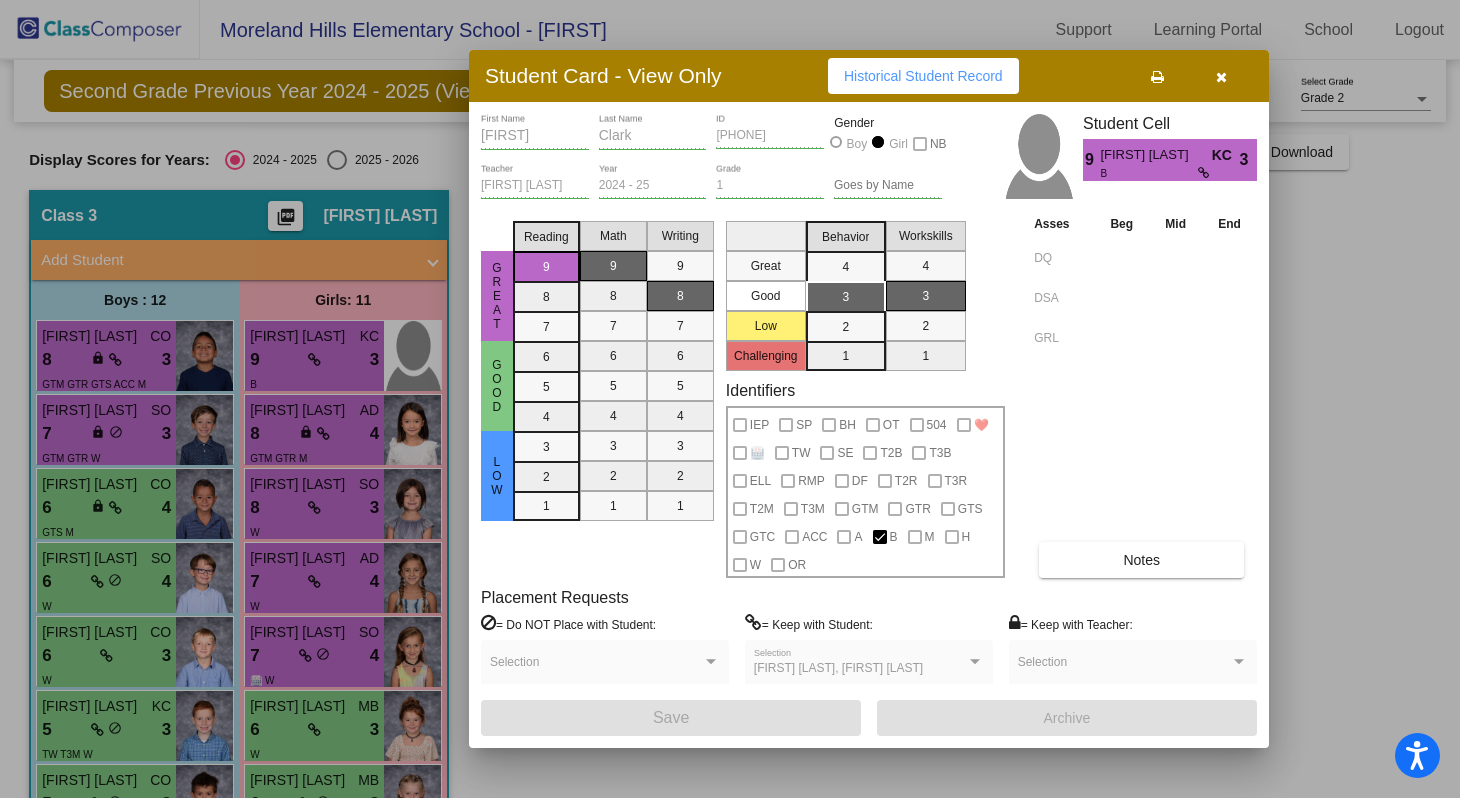 click at bounding box center (1221, 77) 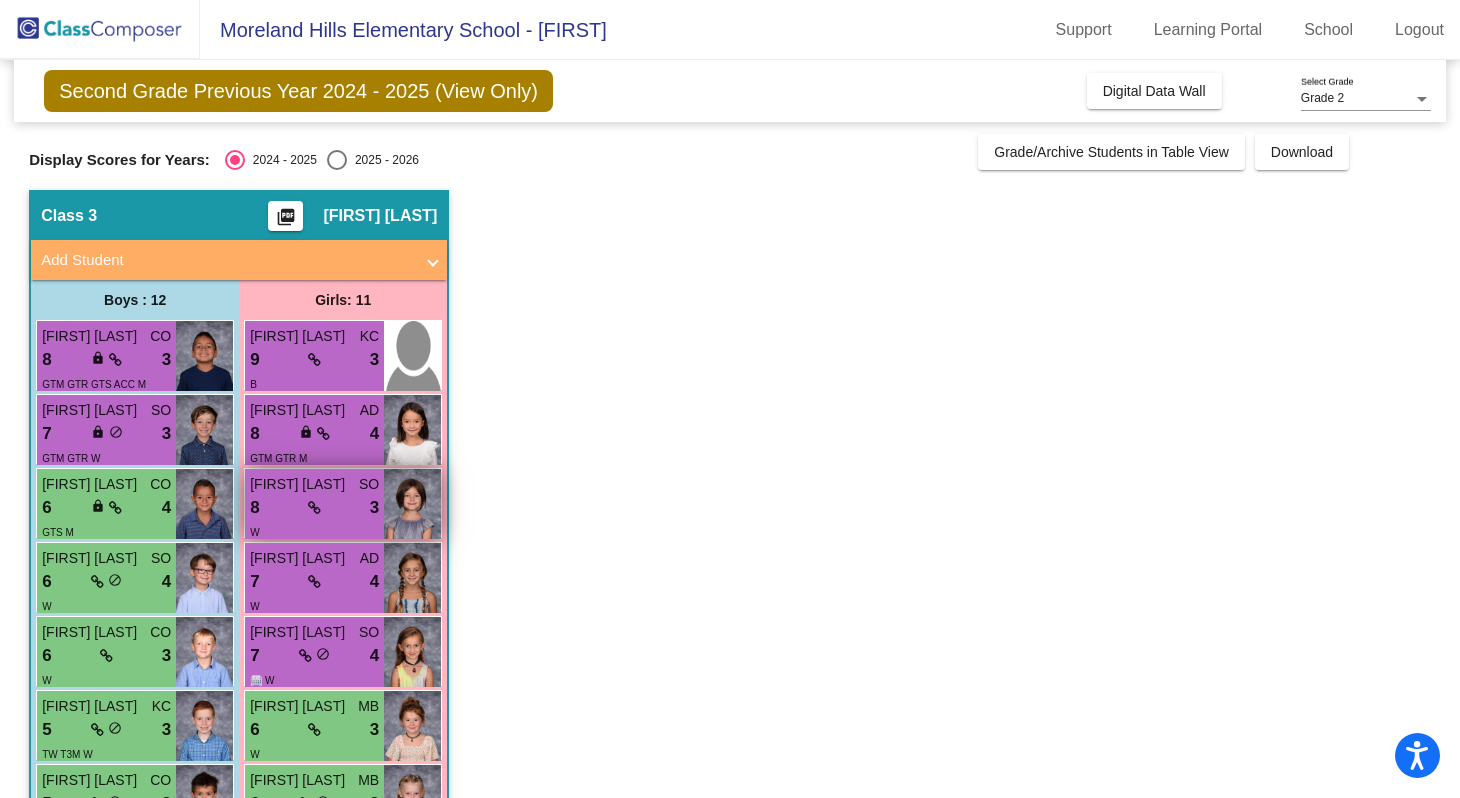 click on "8 lock do_not_disturb_alt 3" at bounding box center [314, 508] 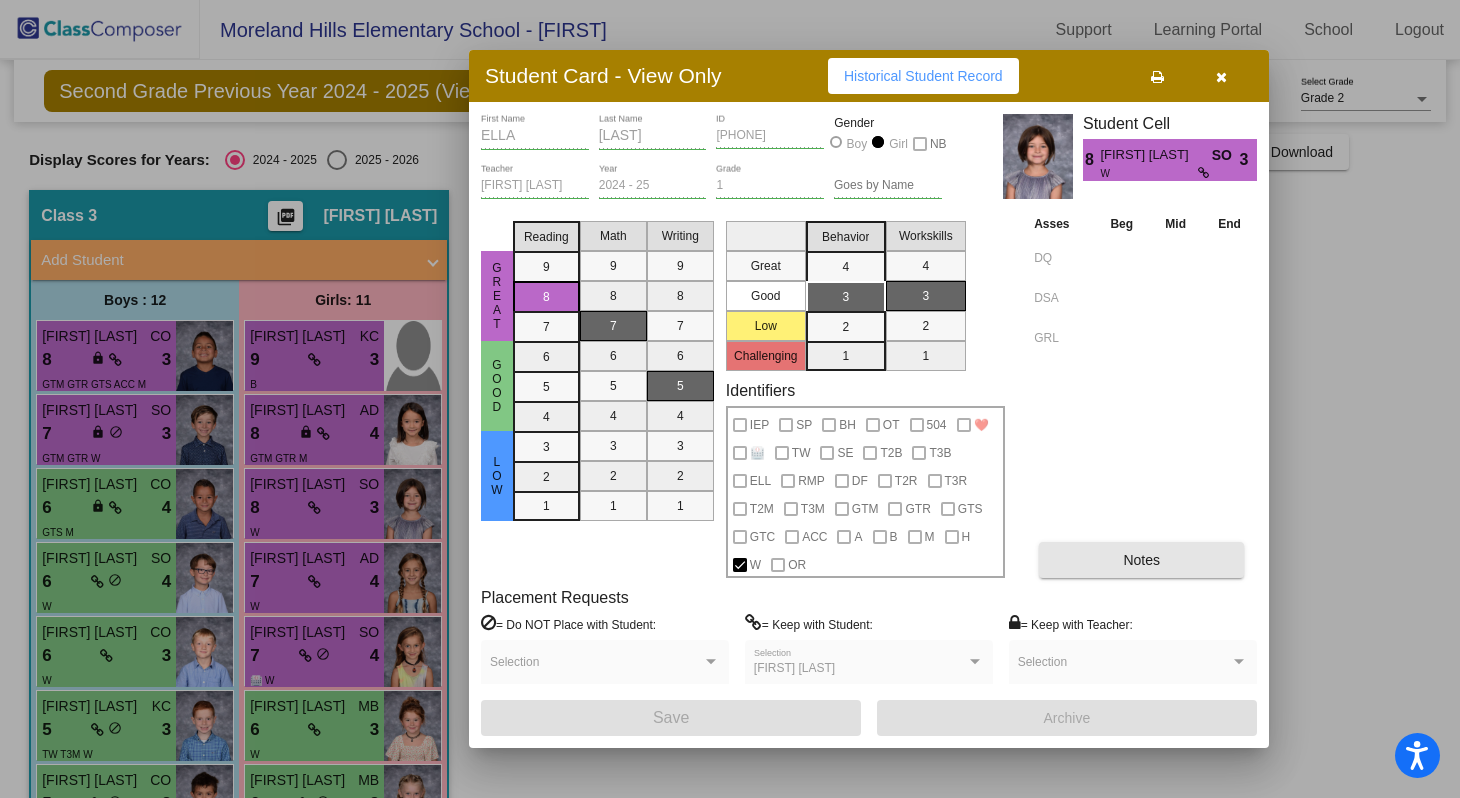 click on "Notes" at bounding box center (1141, 560) 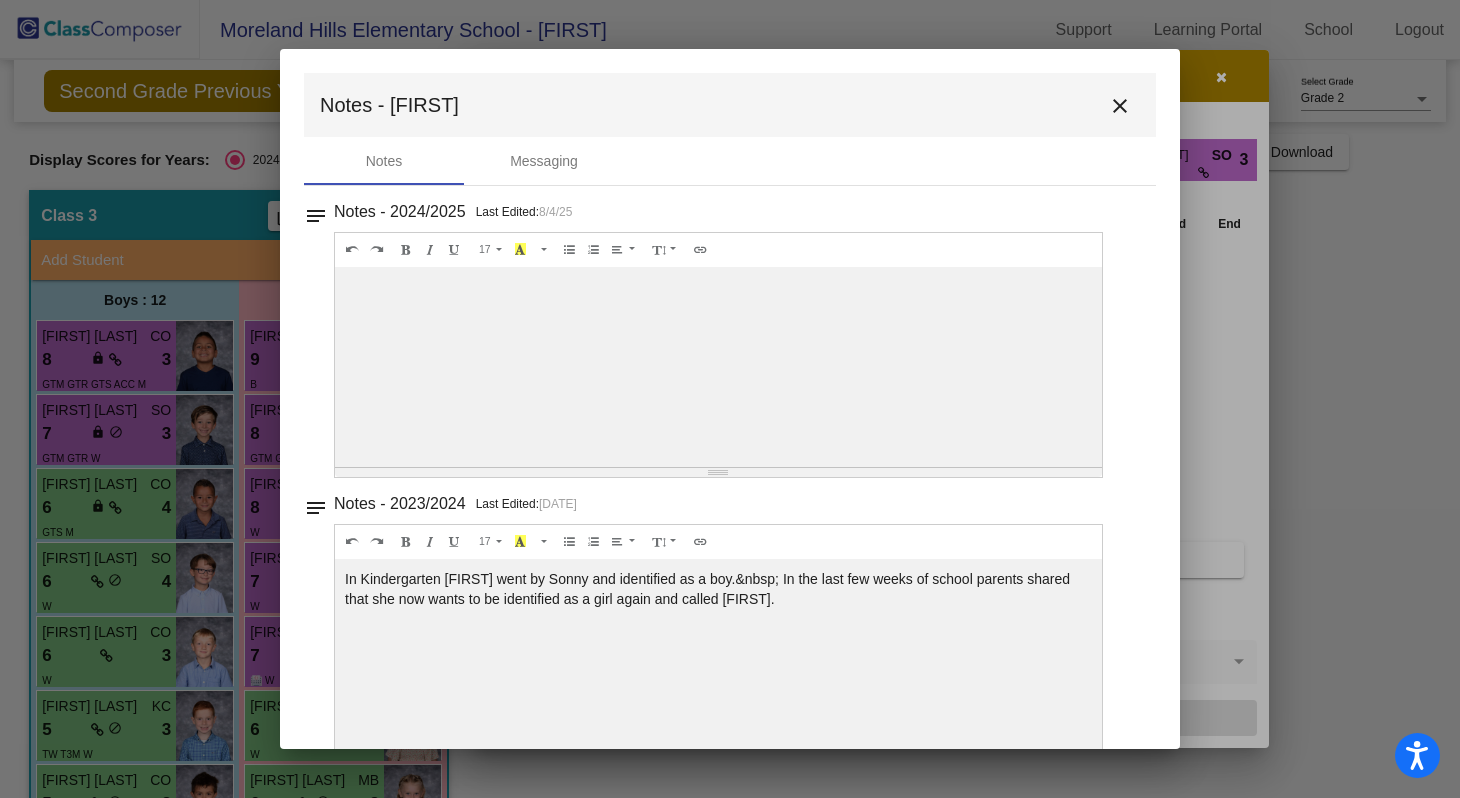 scroll, scrollTop: 46, scrollLeft: 0, axis: vertical 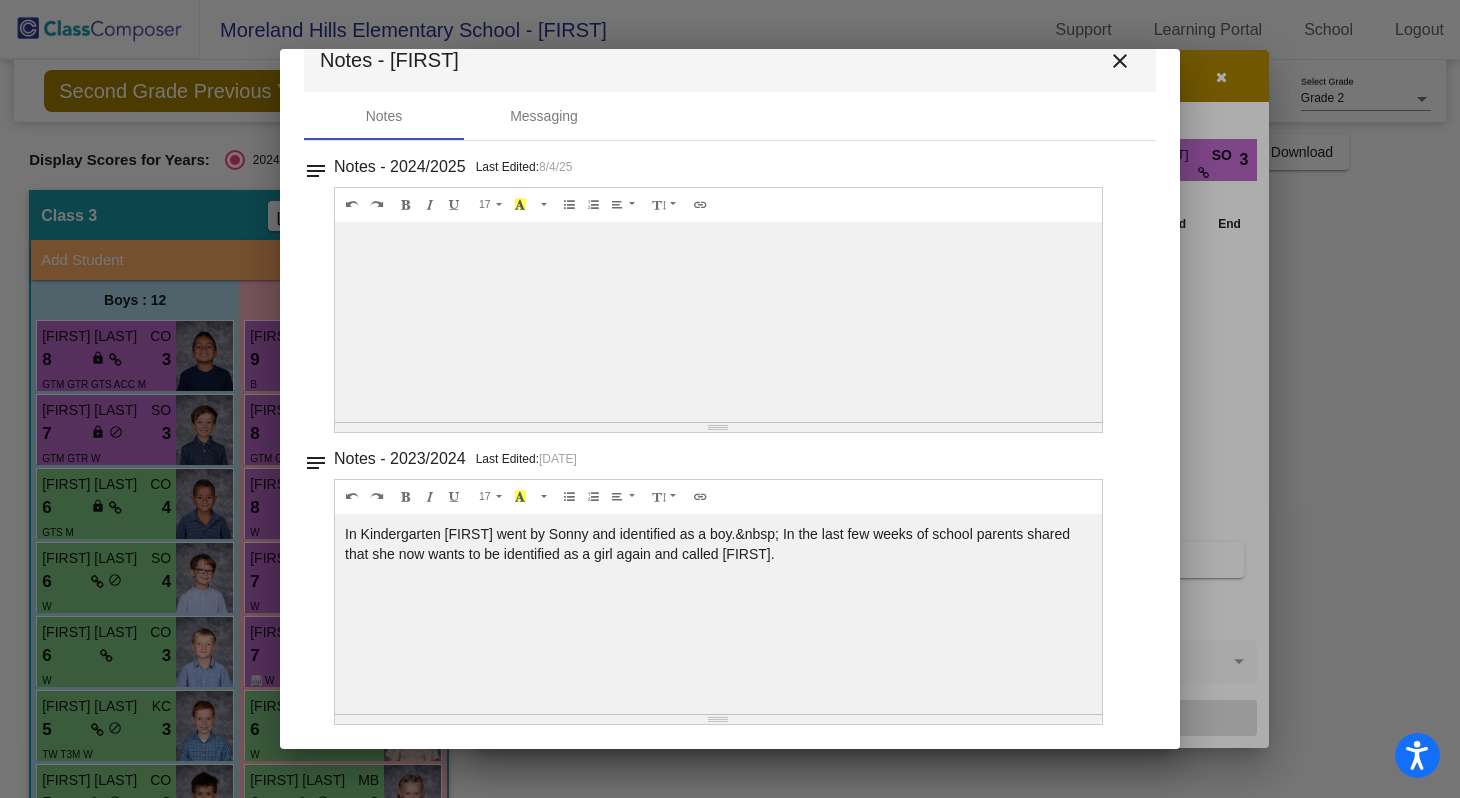 click on "close" at bounding box center (1120, 61) 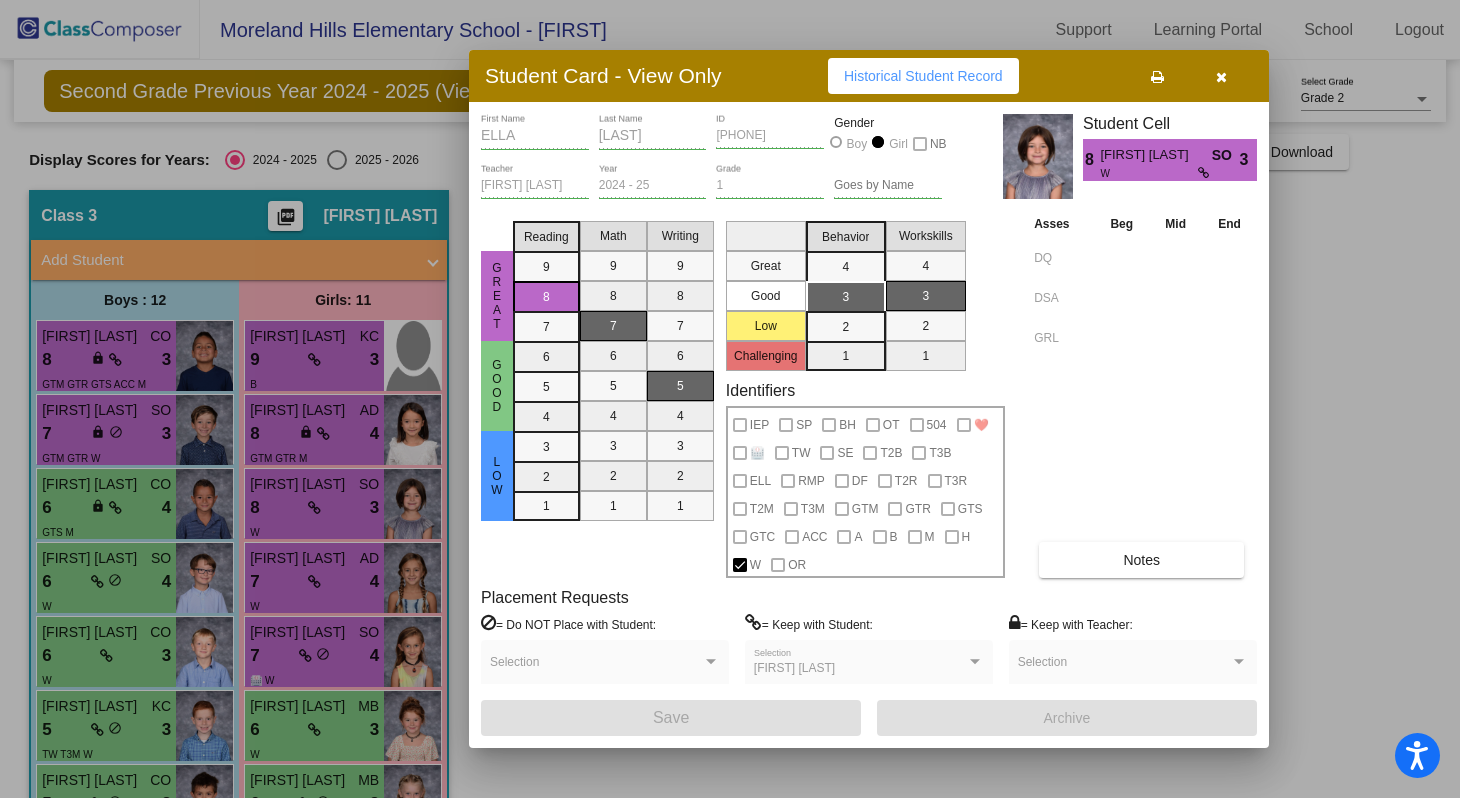 click at bounding box center [1221, 77] 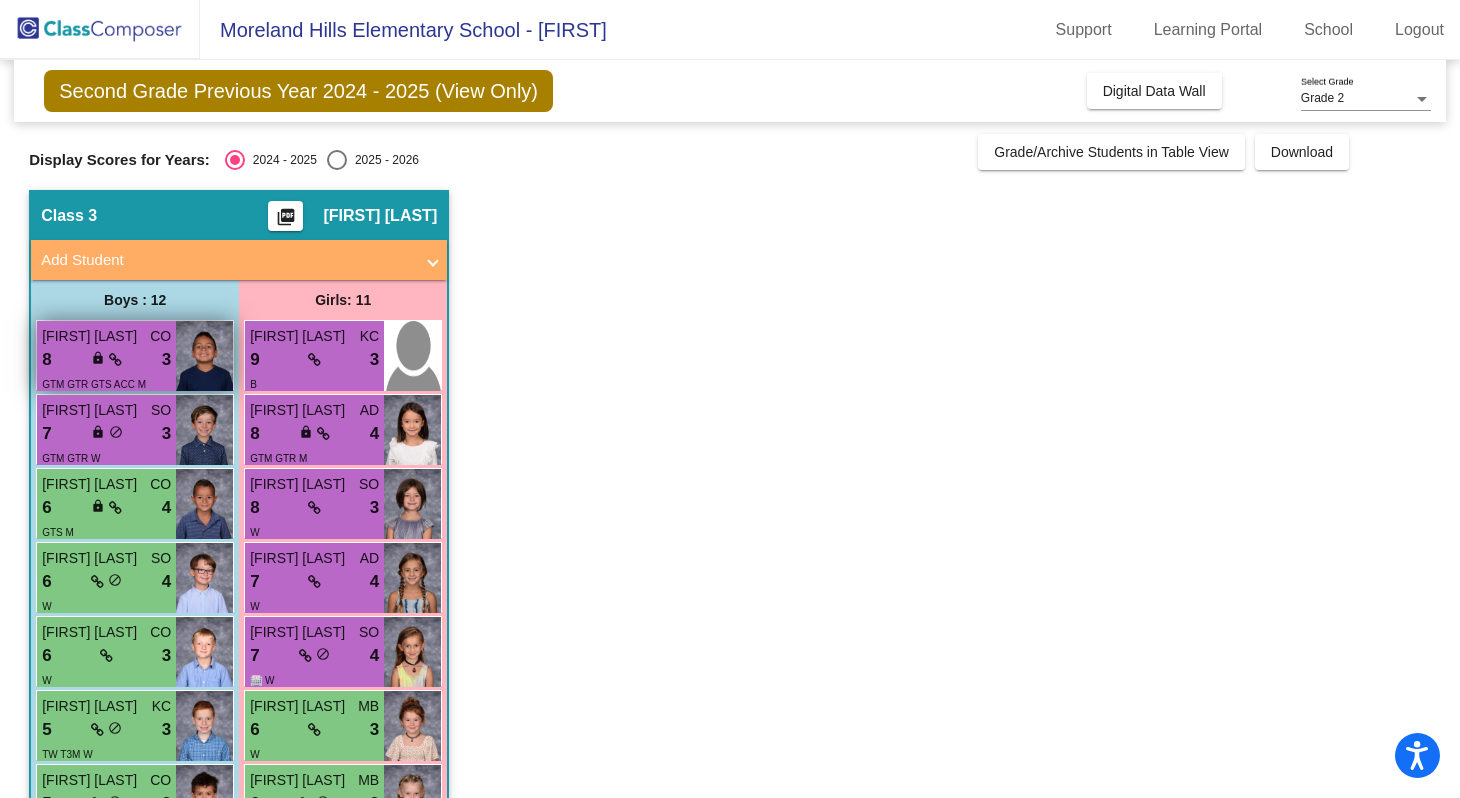 click on "[FIRST] [LAST]" at bounding box center [92, 336] 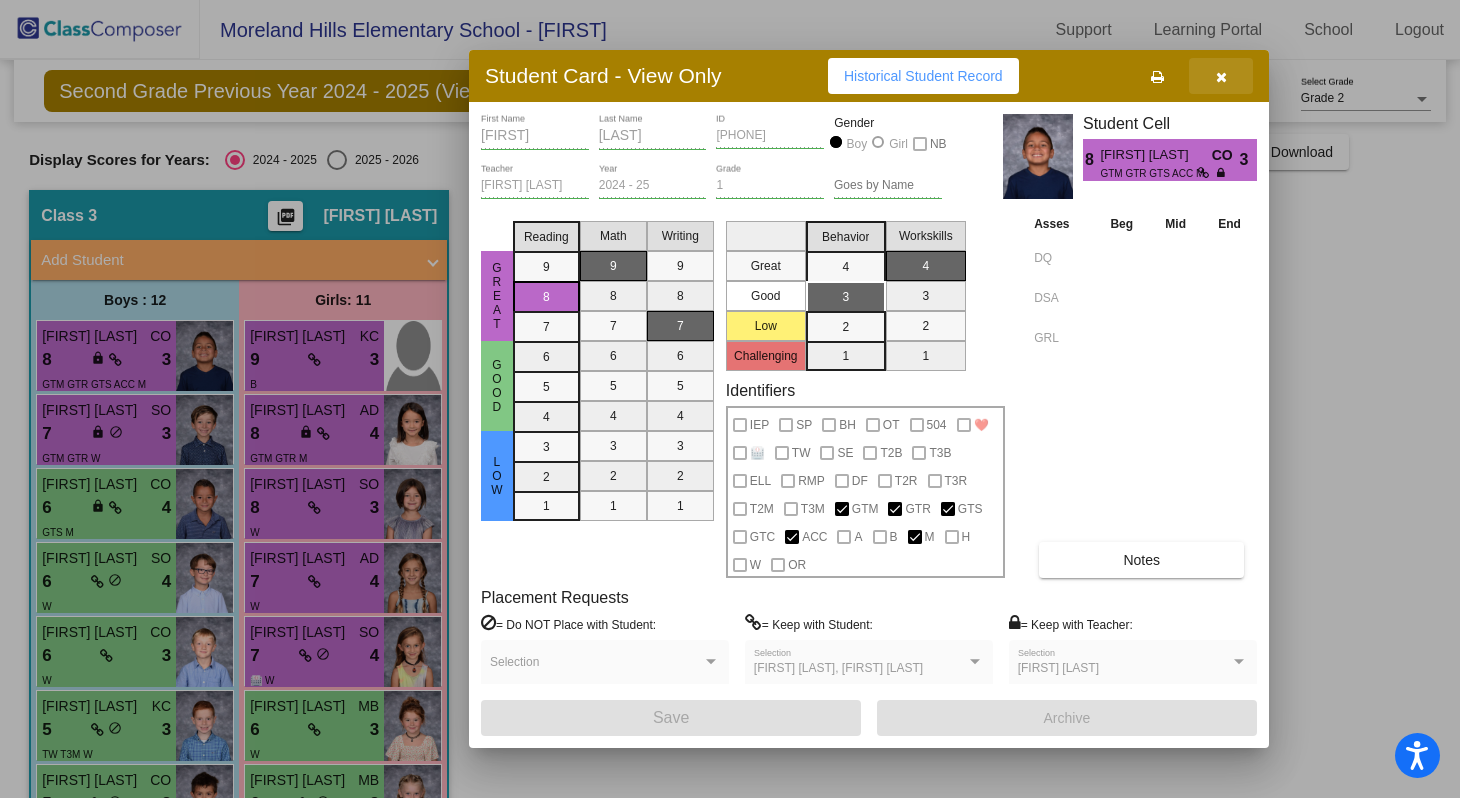 click at bounding box center (1221, 77) 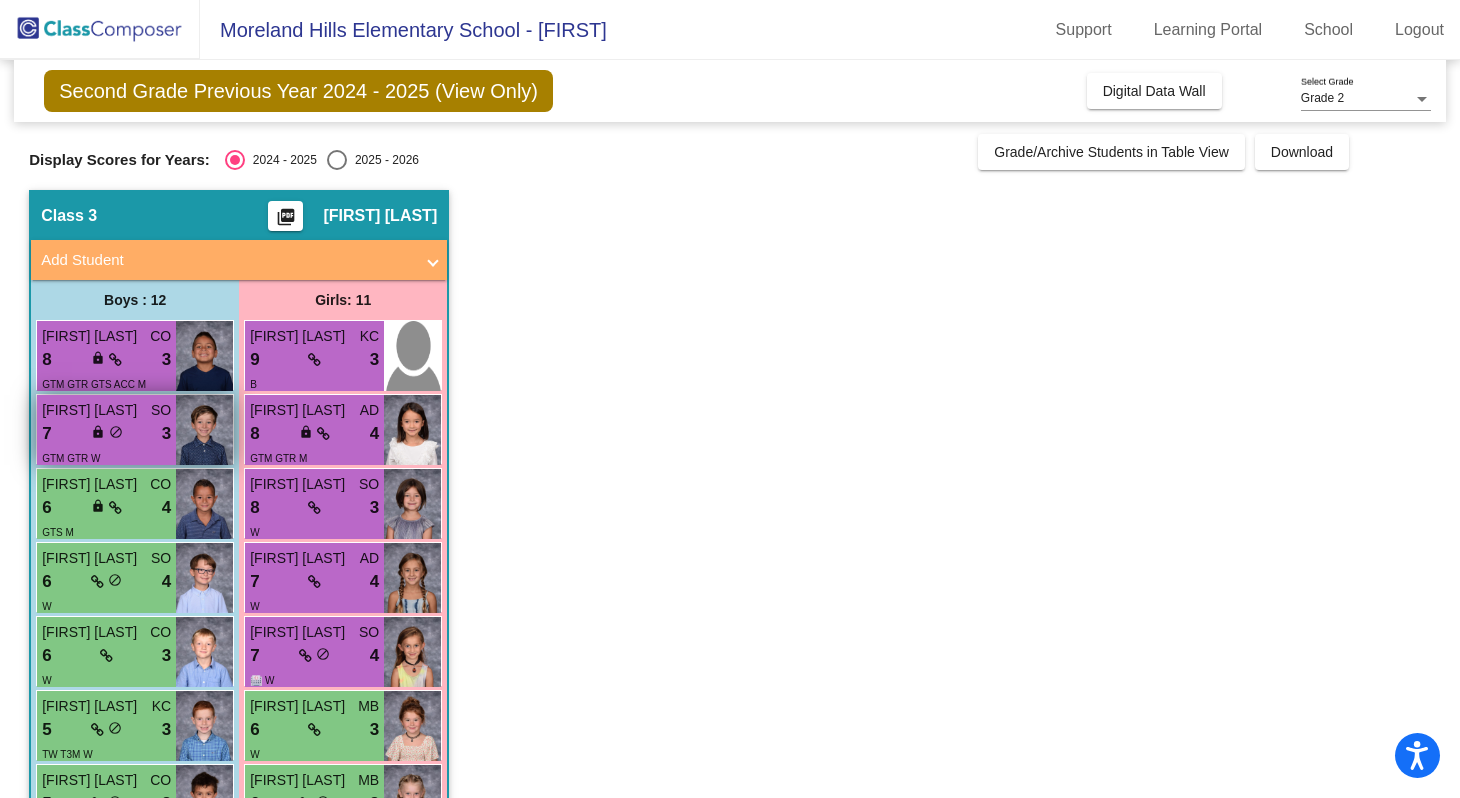 click on "7 lock do_not_disturb_alt 3" at bounding box center [106, 434] 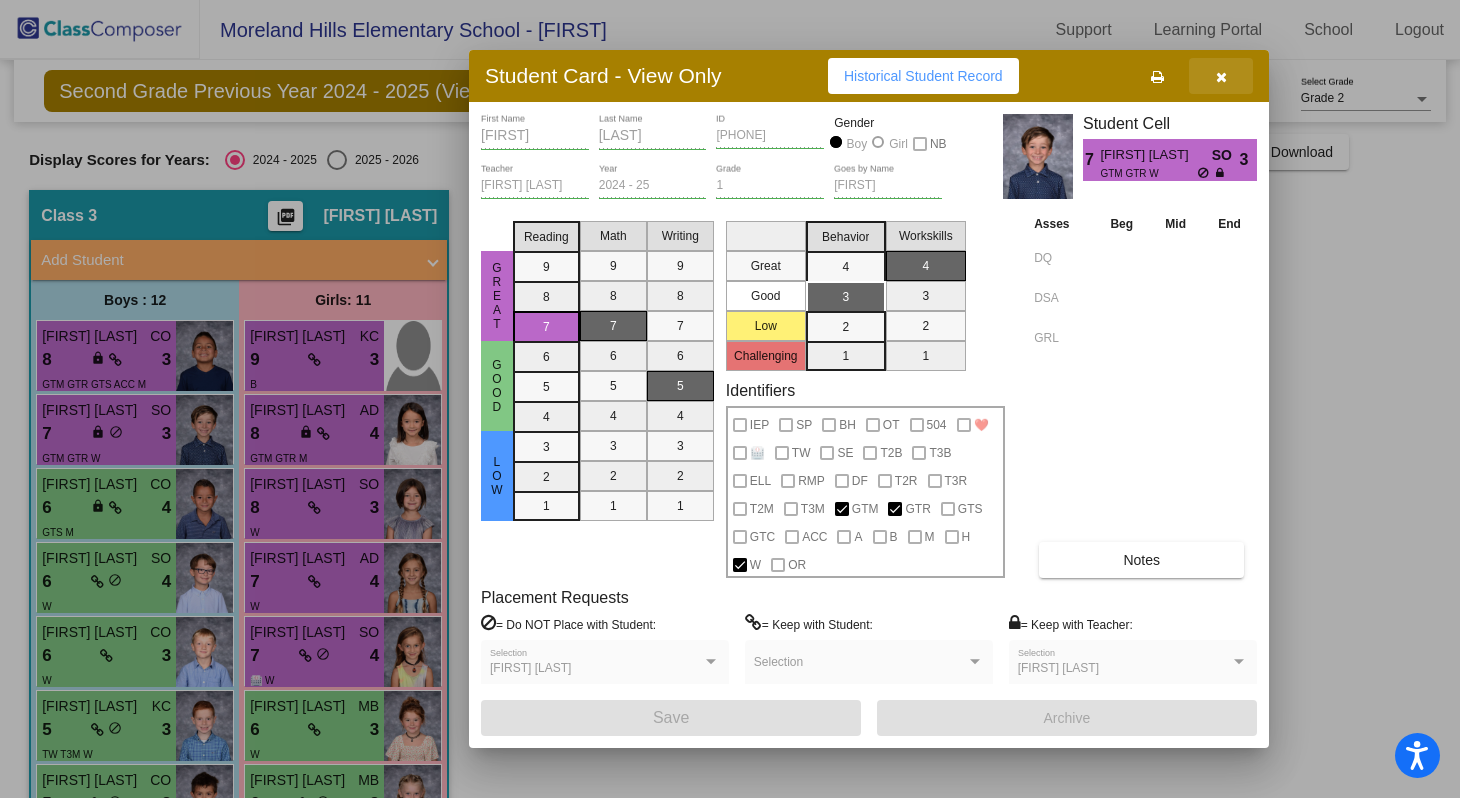 click at bounding box center [1221, 77] 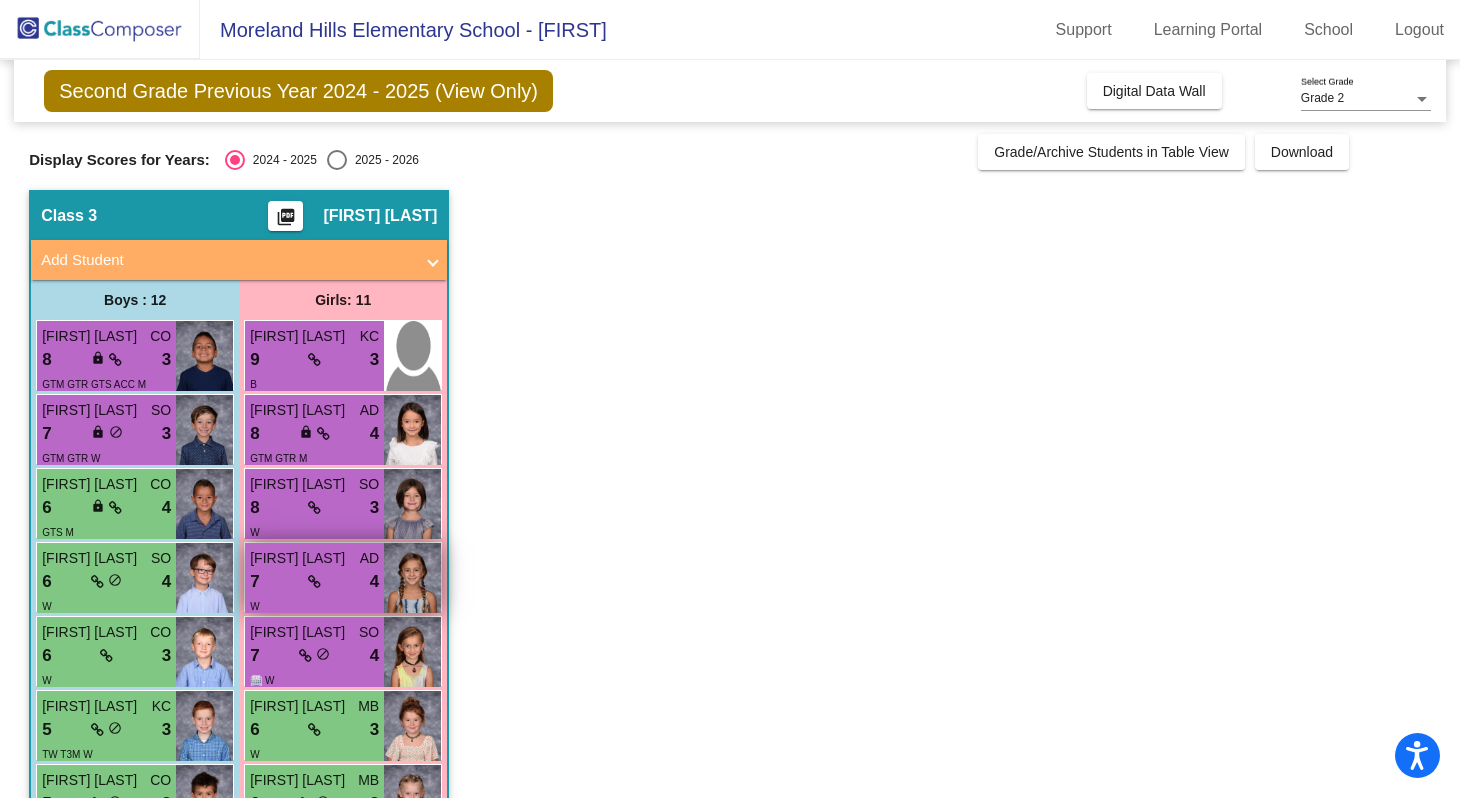 click on "W" at bounding box center (314, 605) 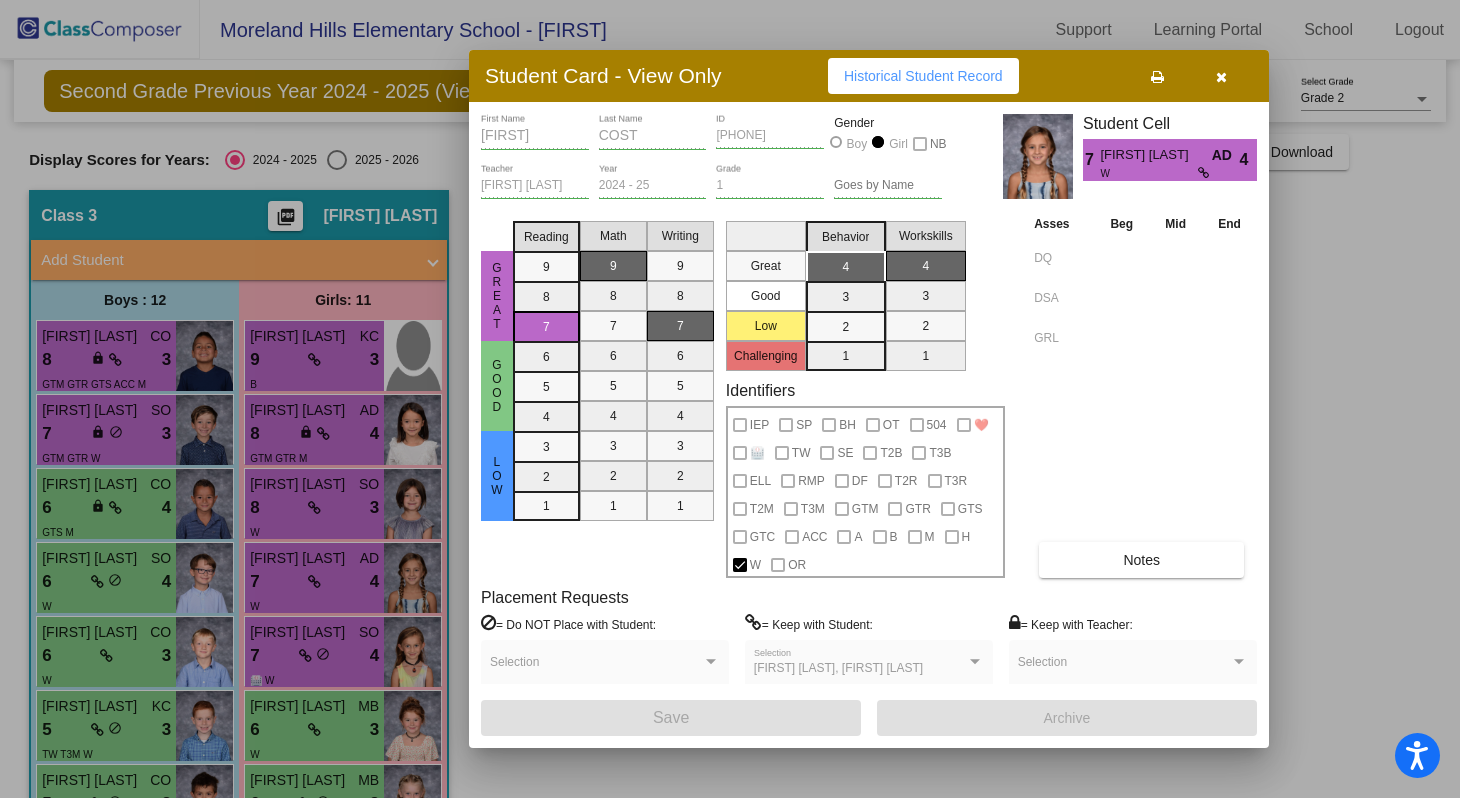 click at bounding box center [1221, 76] 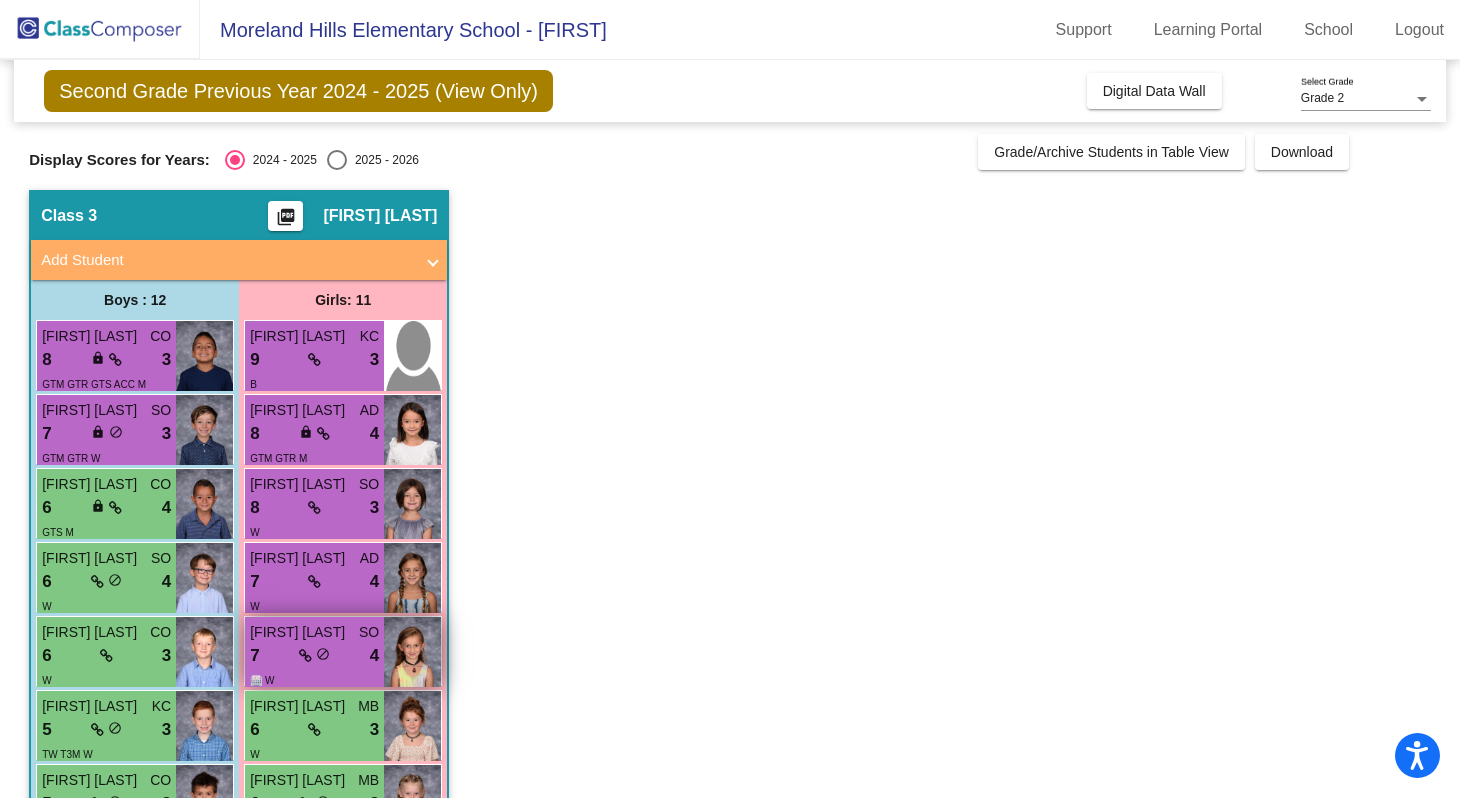 click on "7 lock do_not_disturb_alt 4" at bounding box center [314, 656] 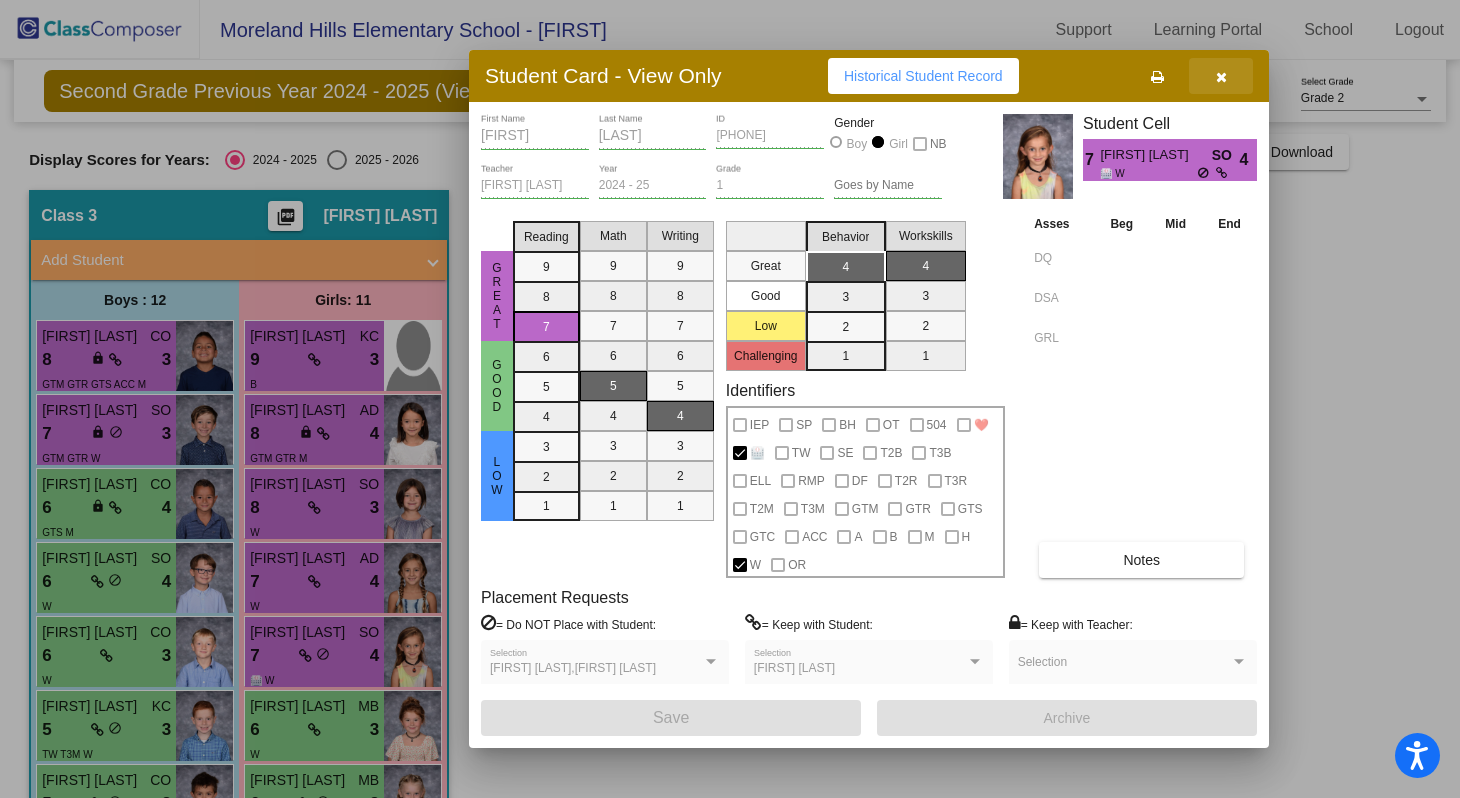 click at bounding box center [1221, 77] 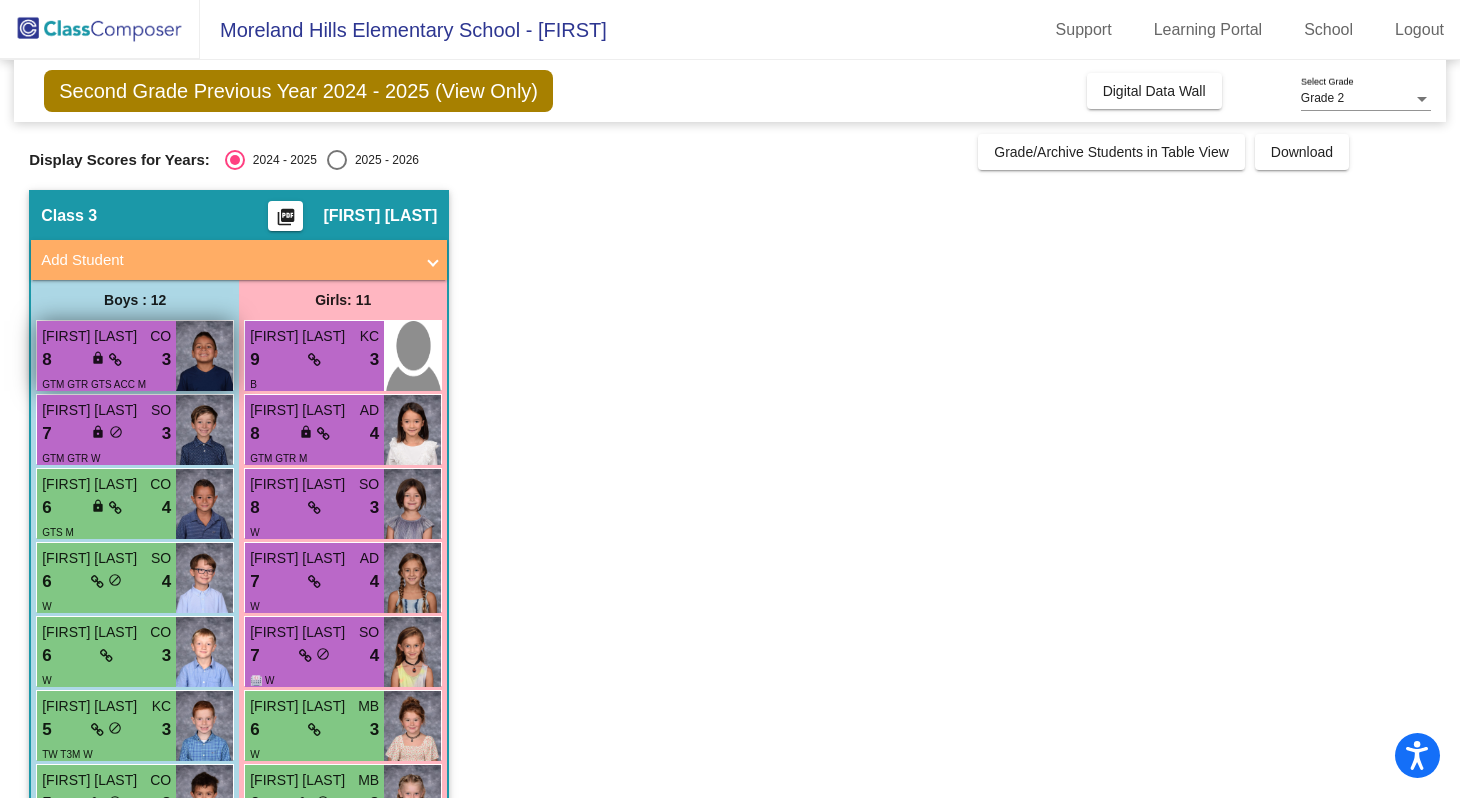 click on "8 lock do_not_disturb_alt 3" at bounding box center [106, 360] 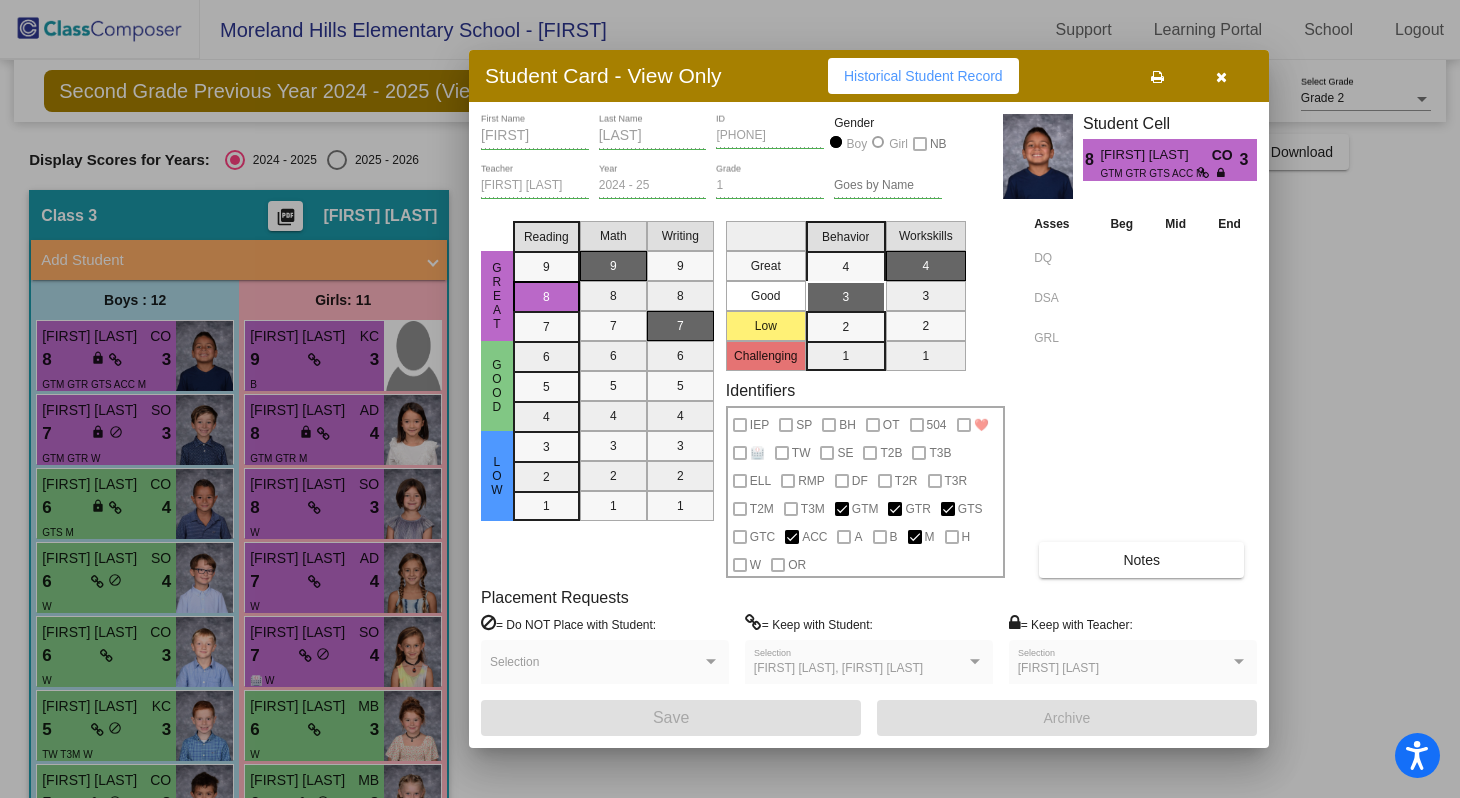 click at bounding box center [1221, 76] 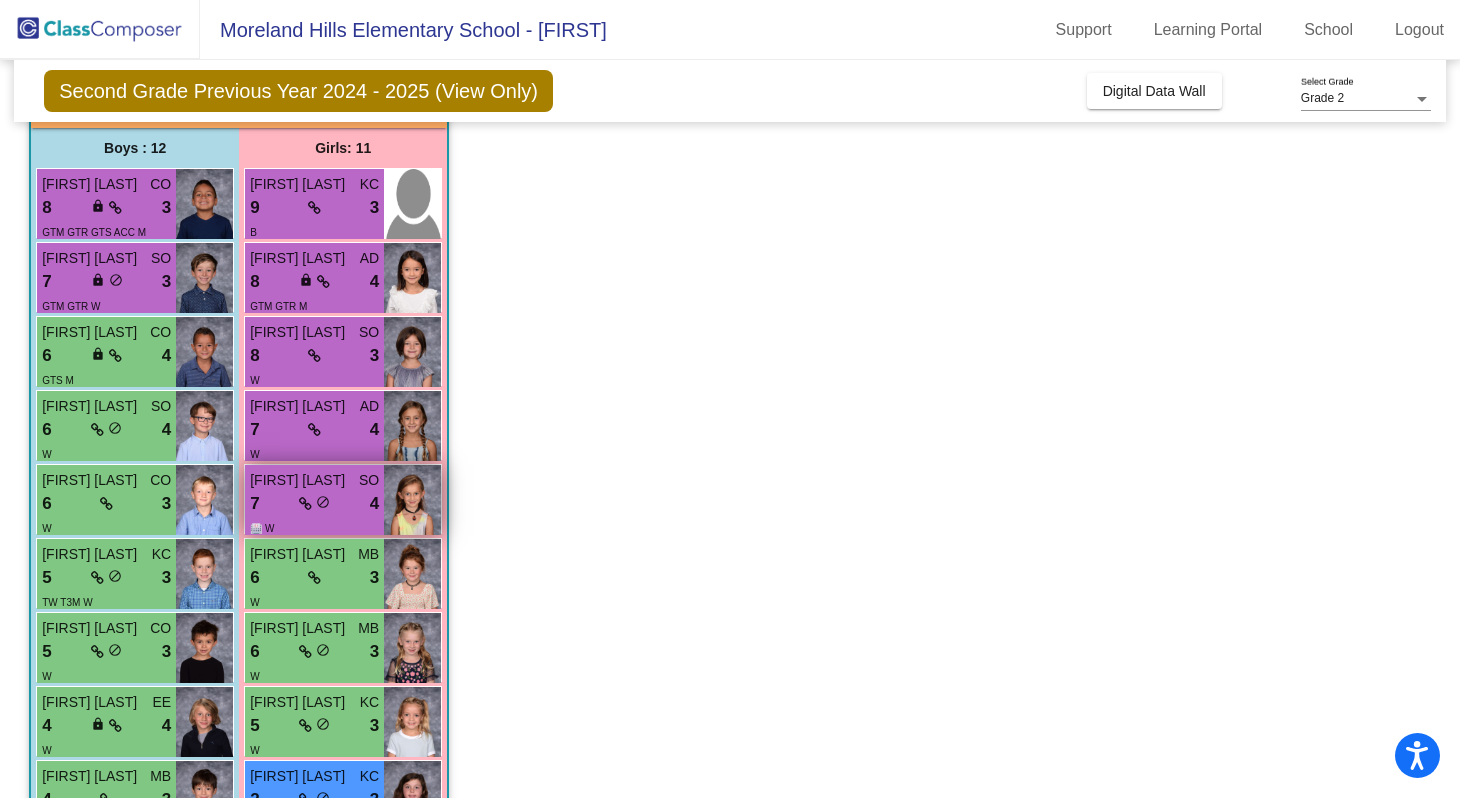 scroll, scrollTop: 153, scrollLeft: 0, axis: vertical 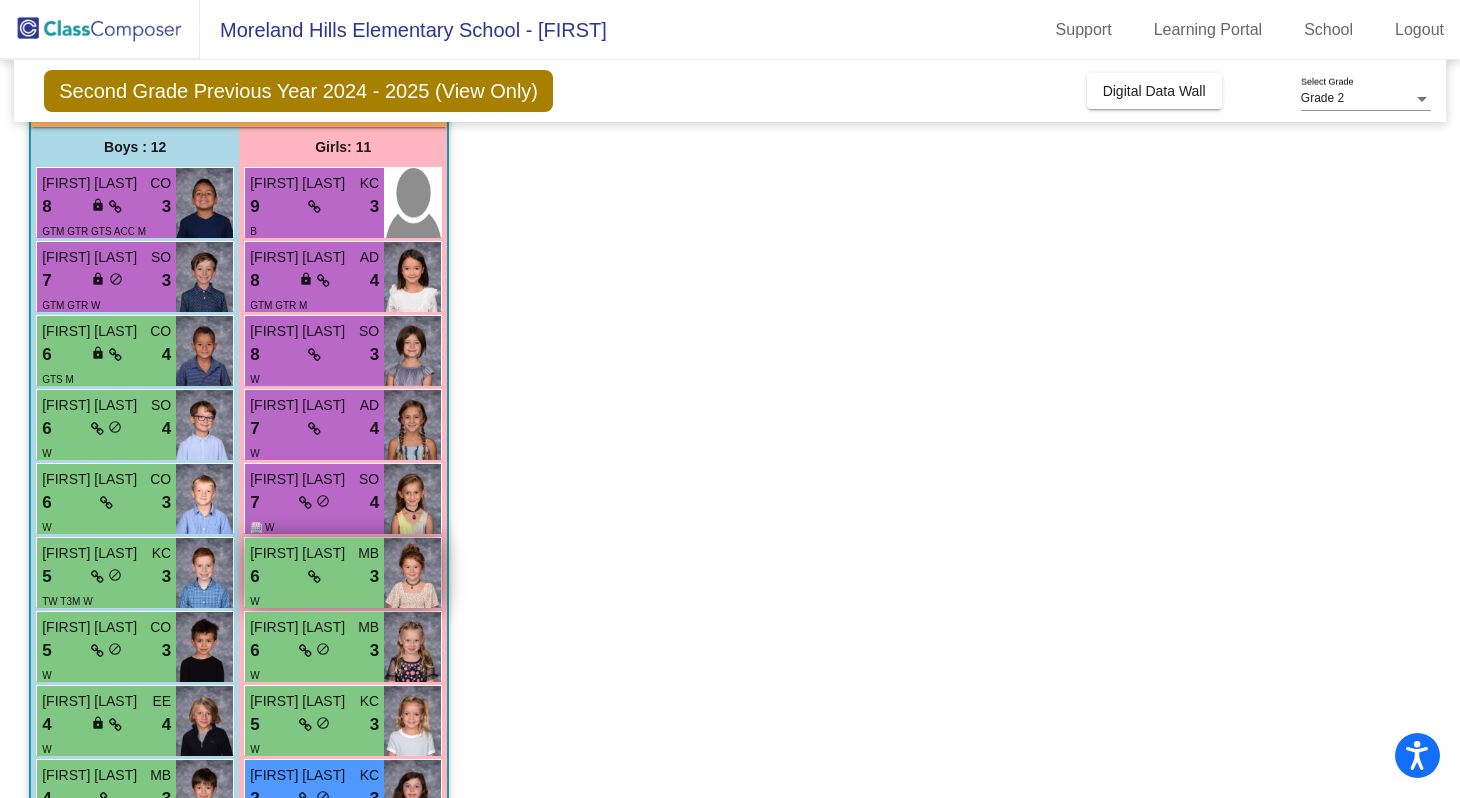 click on "W" at bounding box center (314, 600) 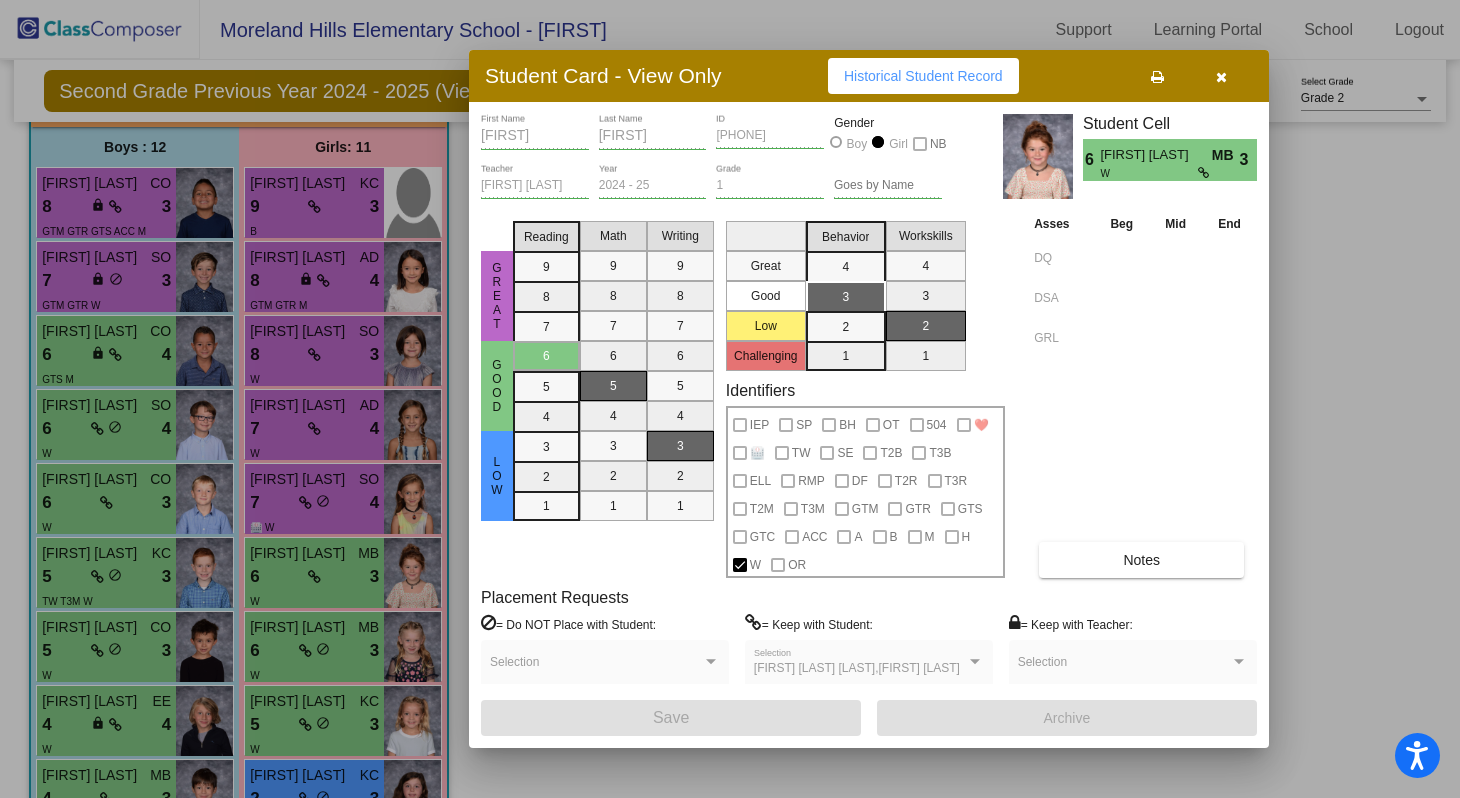 click at bounding box center (1221, 77) 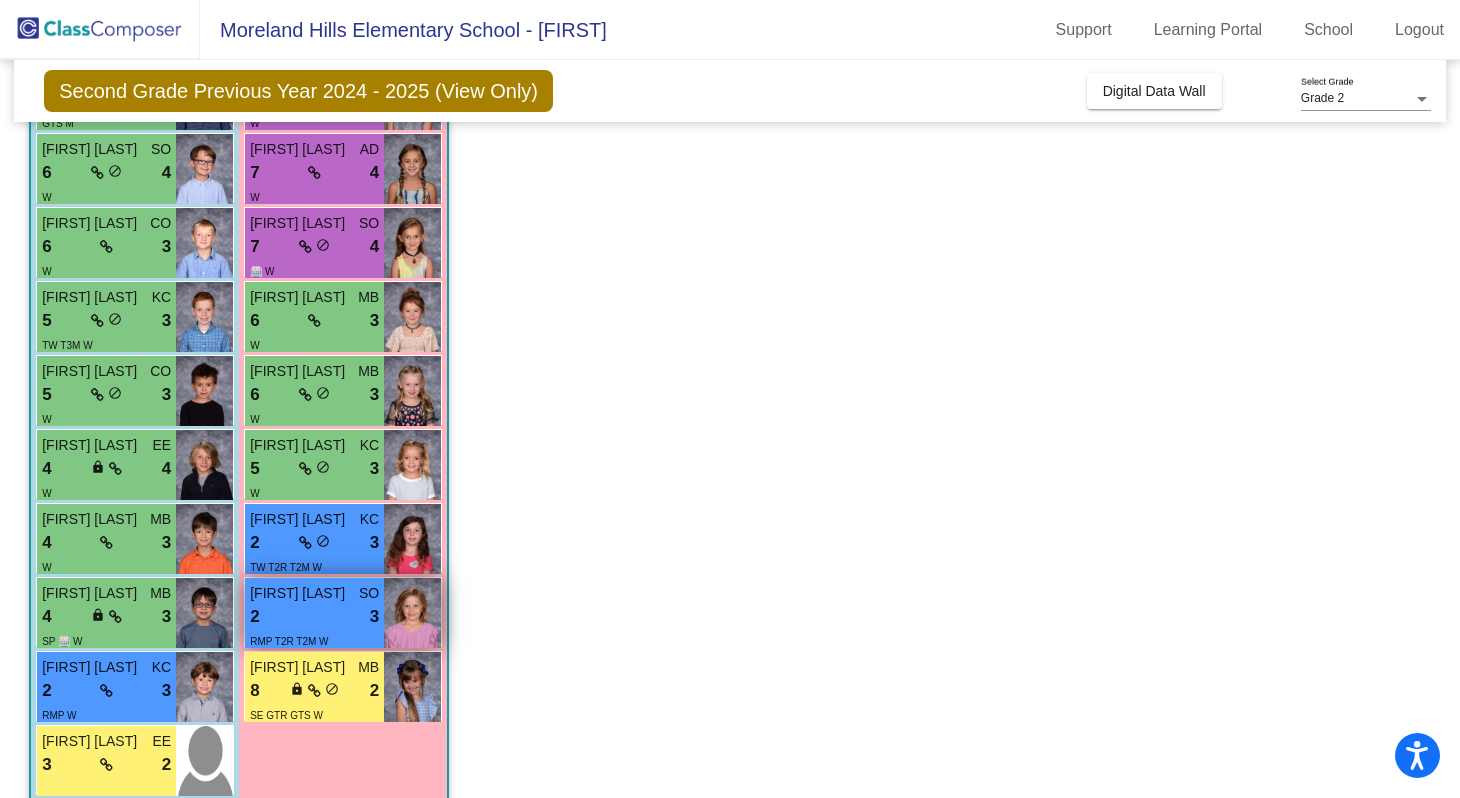 scroll, scrollTop: 422, scrollLeft: 0, axis: vertical 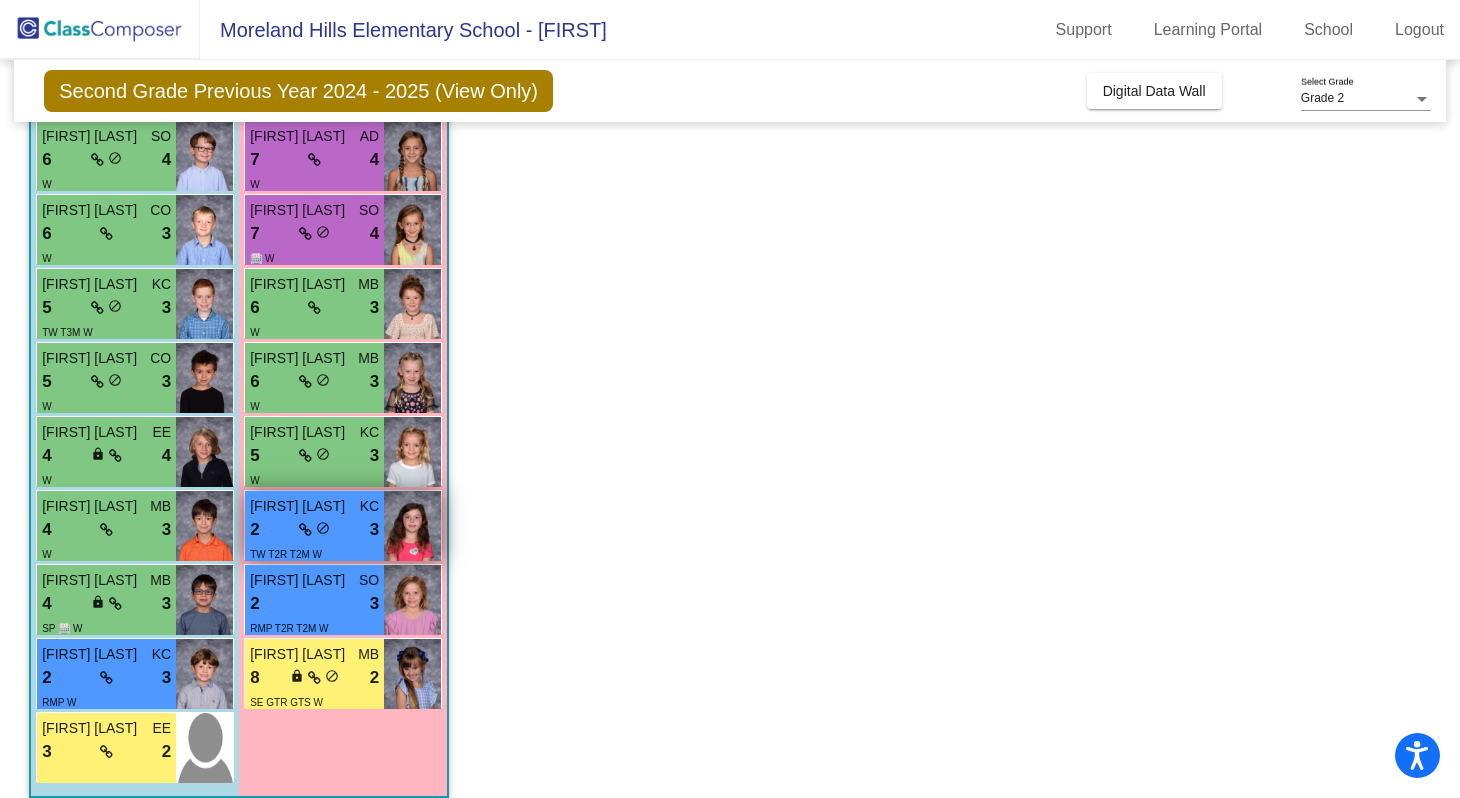 click on "2 lock do_not_disturb_alt 3" at bounding box center [314, 530] 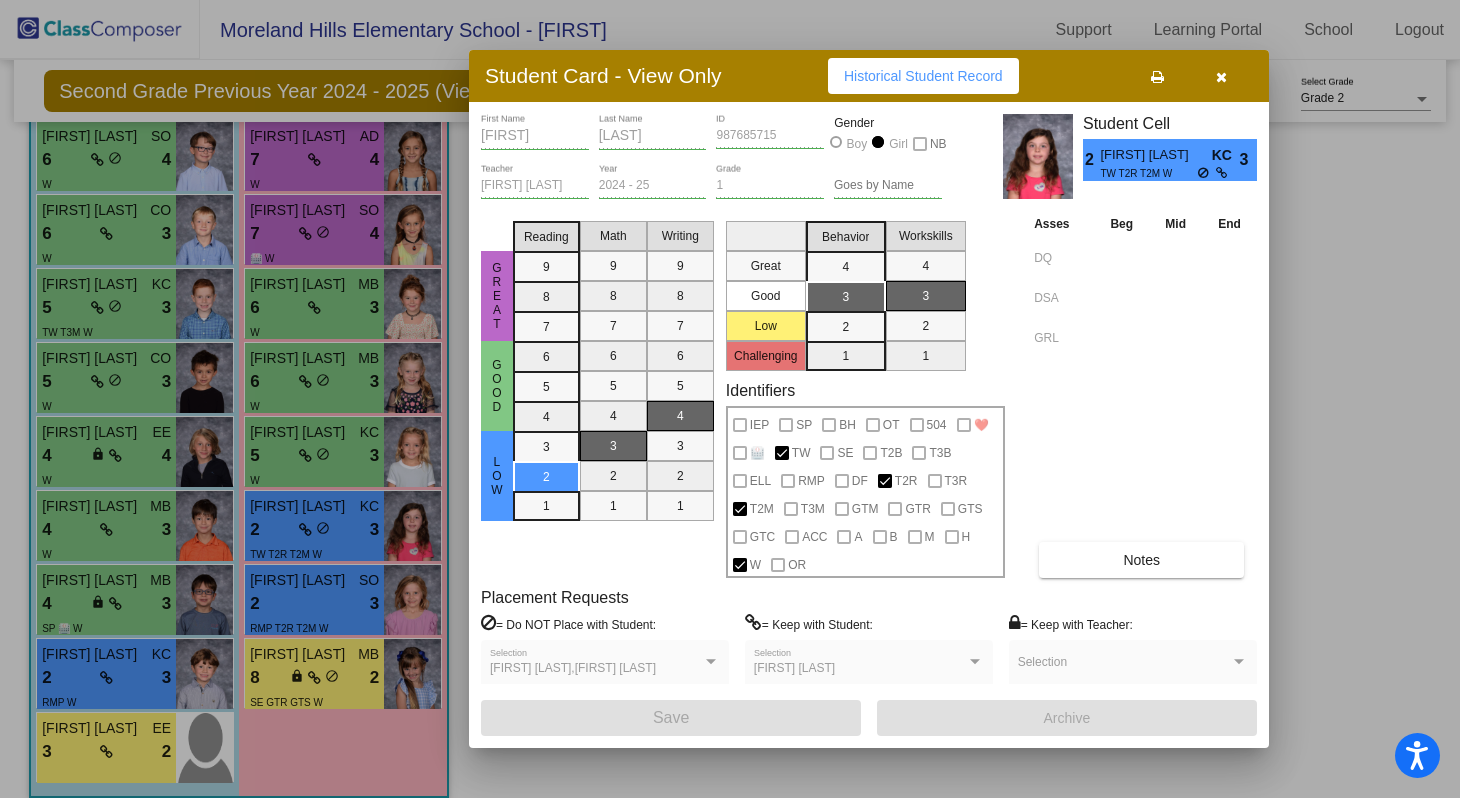 click at bounding box center (1221, 77) 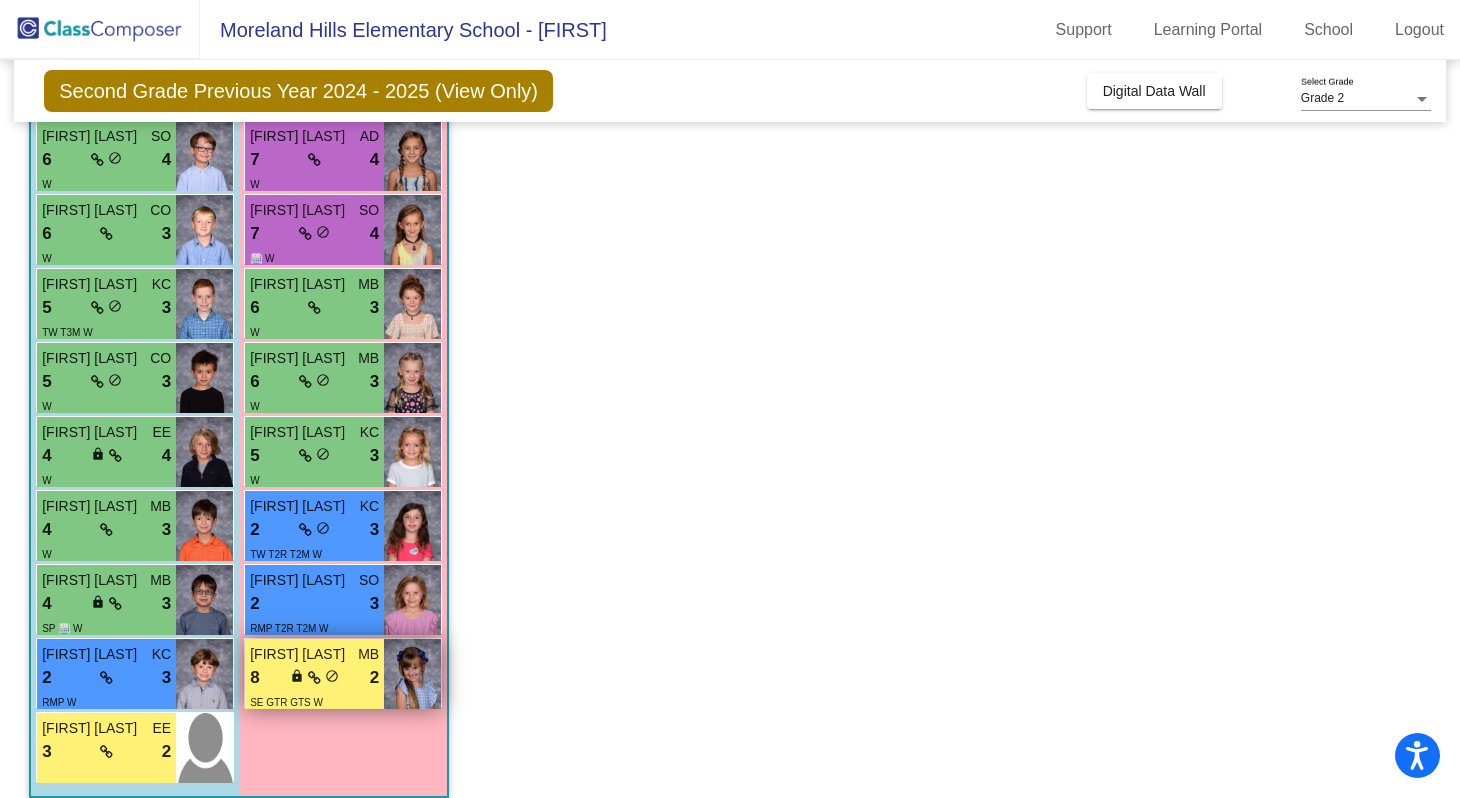 click on "[FIRST] [LAST]" at bounding box center [300, 654] 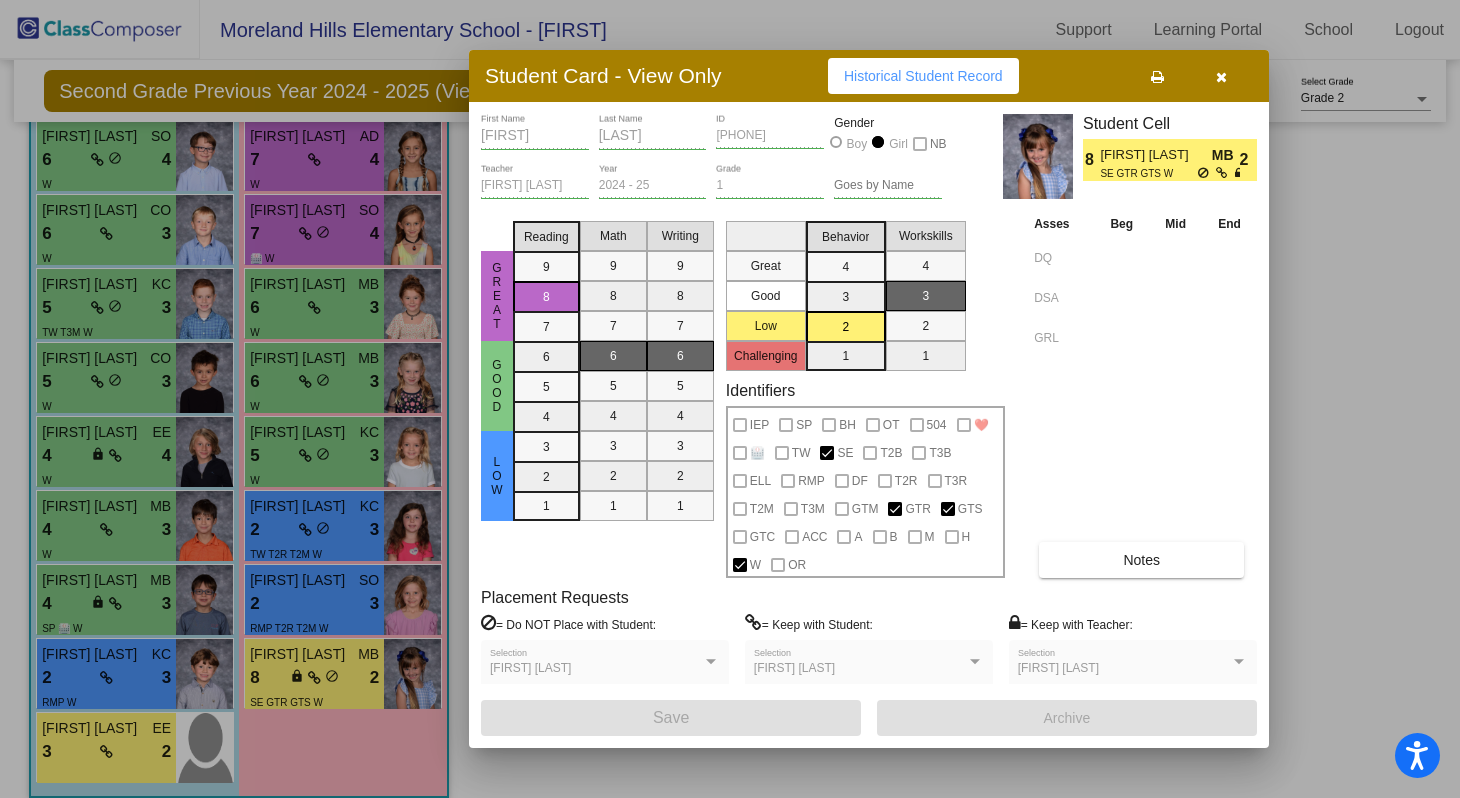 click at bounding box center (1221, 77) 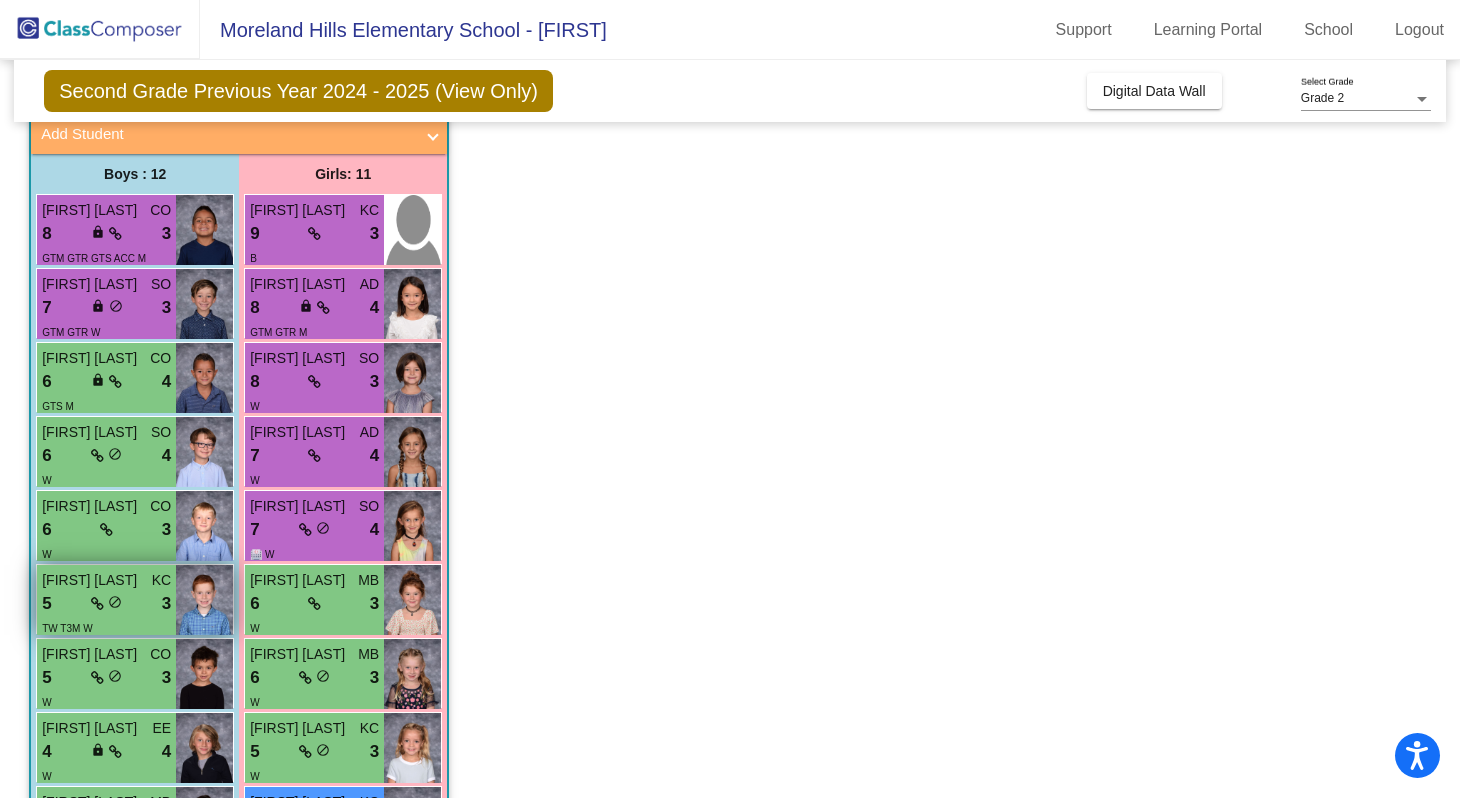 scroll, scrollTop: 0, scrollLeft: 0, axis: both 